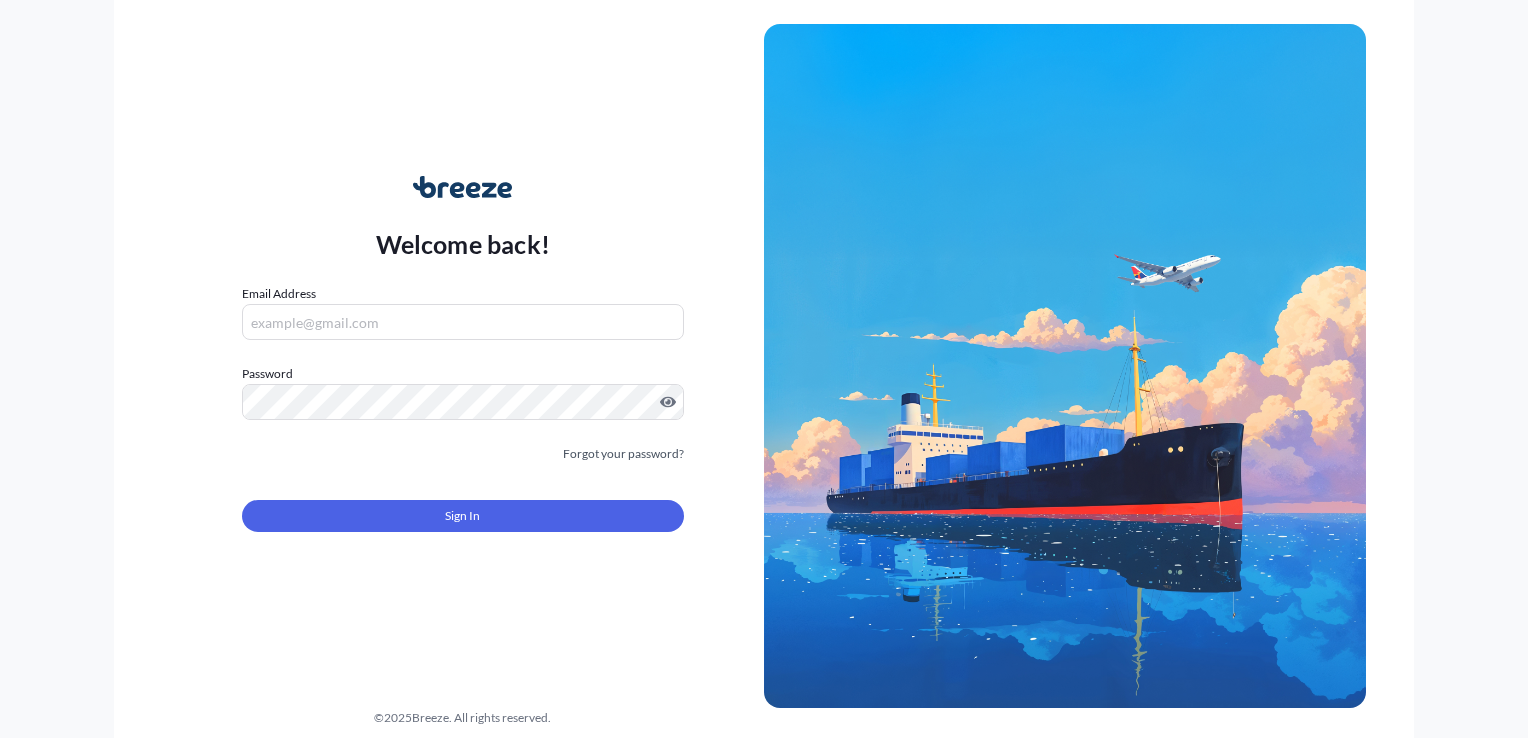 scroll, scrollTop: 0, scrollLeft: 0, axis: both 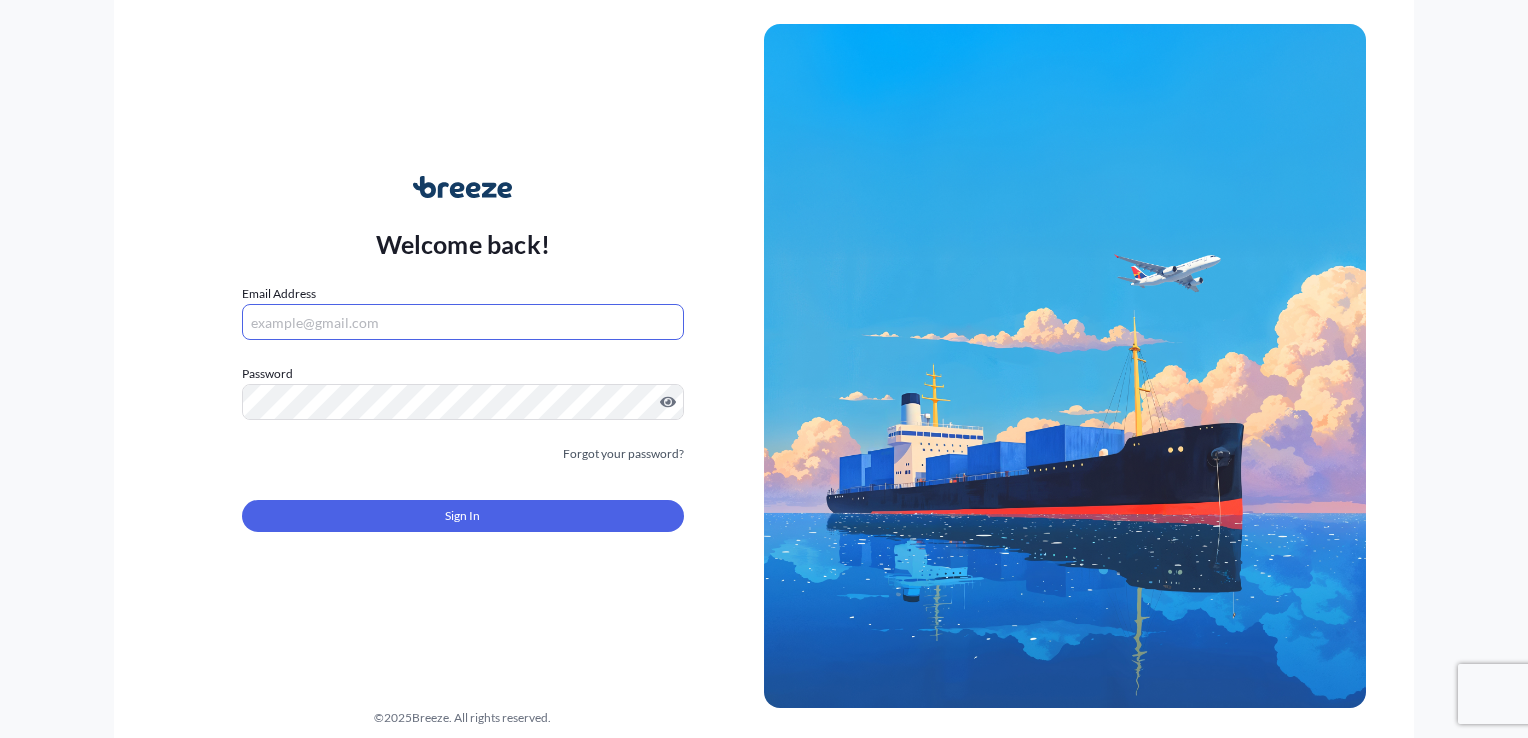 click on "Email Address" at bounding box center [463, 322] 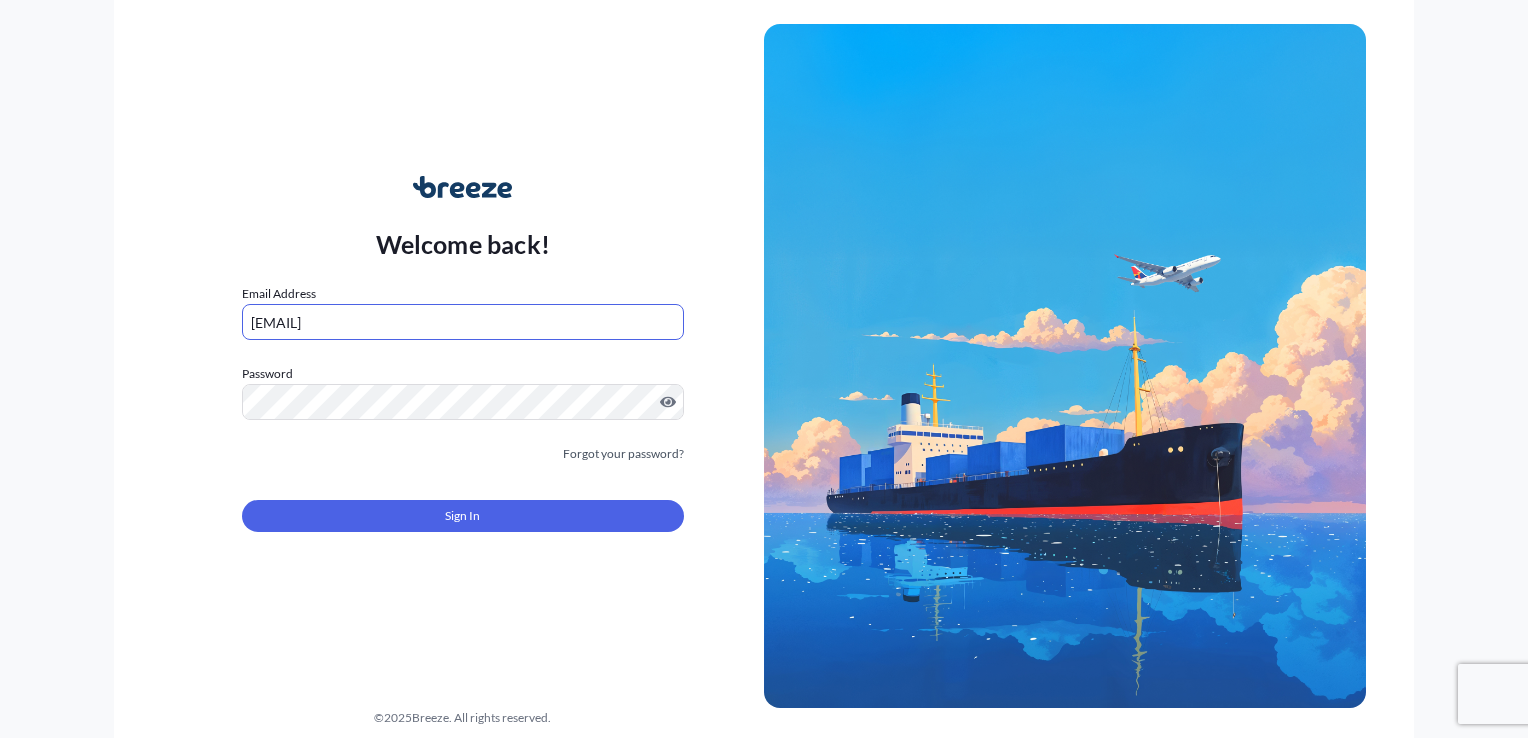 type on "[EMAIL]" 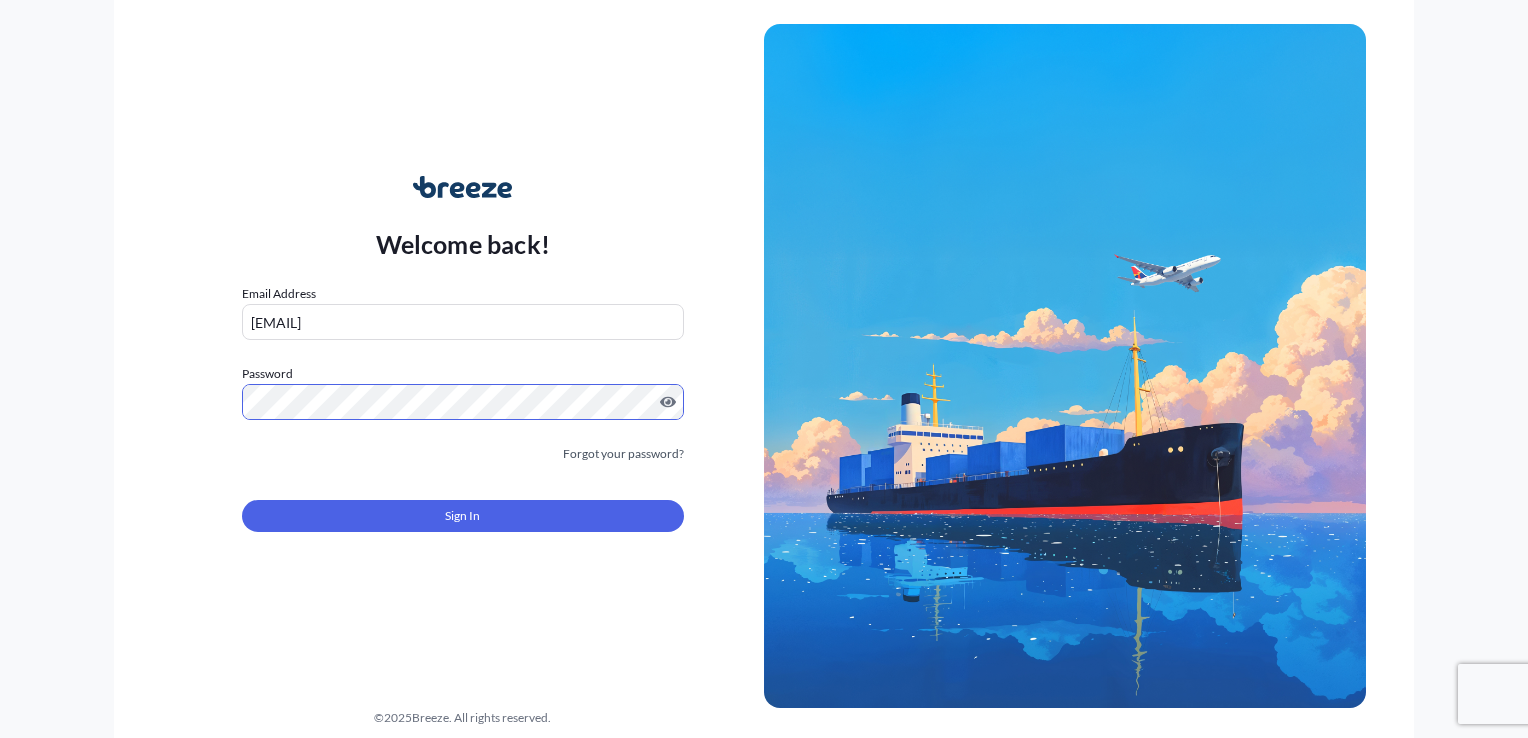 type 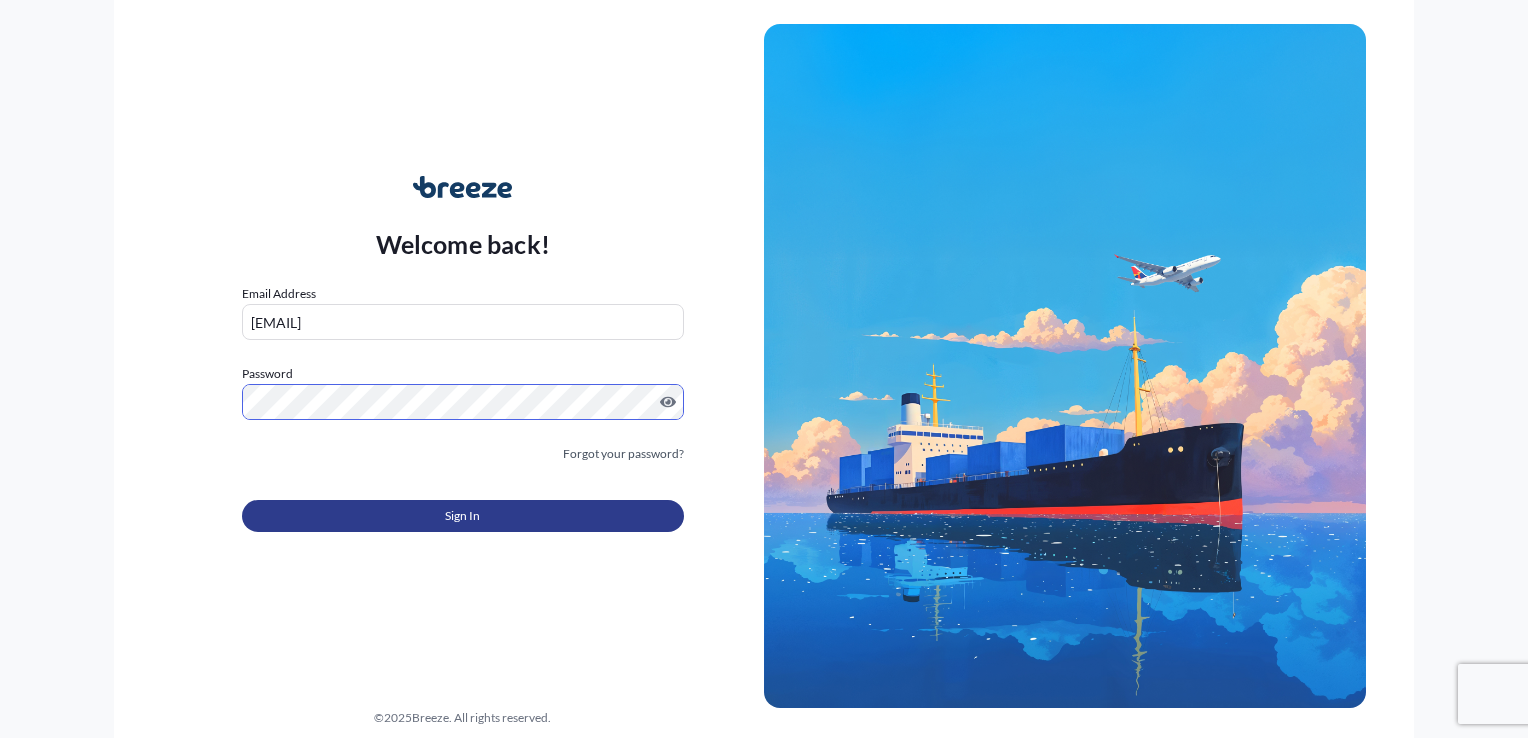 click on "Sign In" at bounding box center (463, 516) 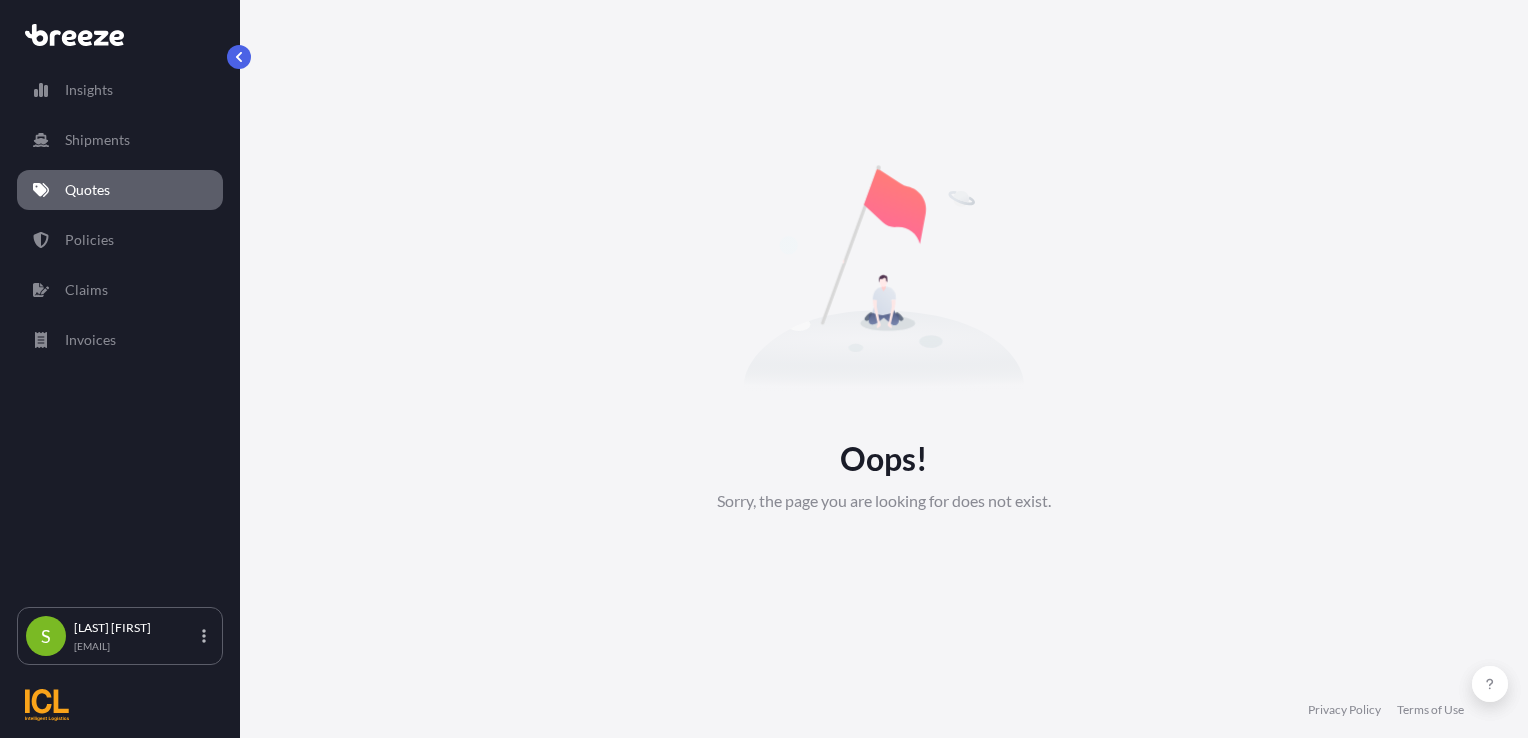 click on "Quotes" at bounding box center (87, 190) 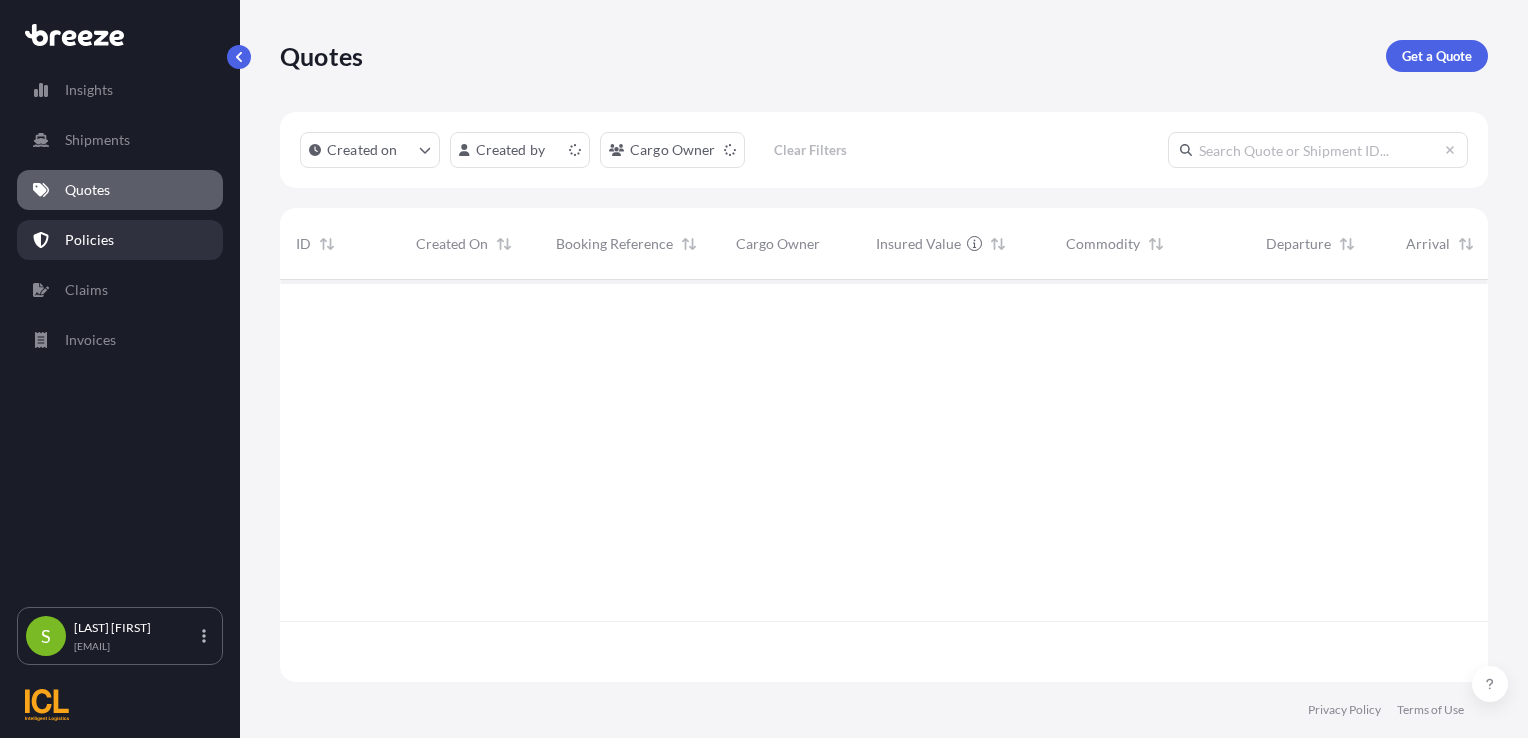 scroll, scrollTop: 16, scrollLeft: 16, axis: both 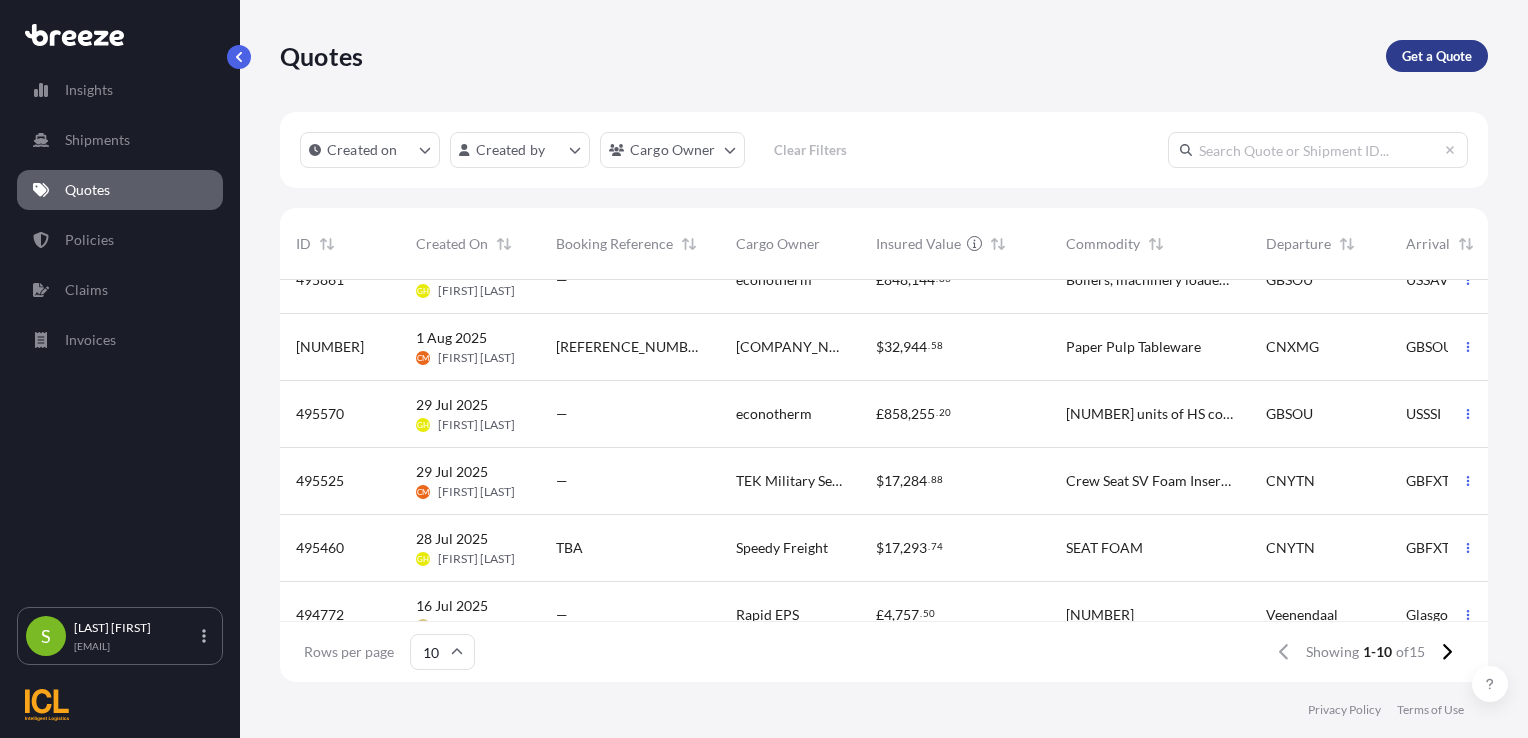 click on "Get a Quote" at bounding box center [1437, 56] 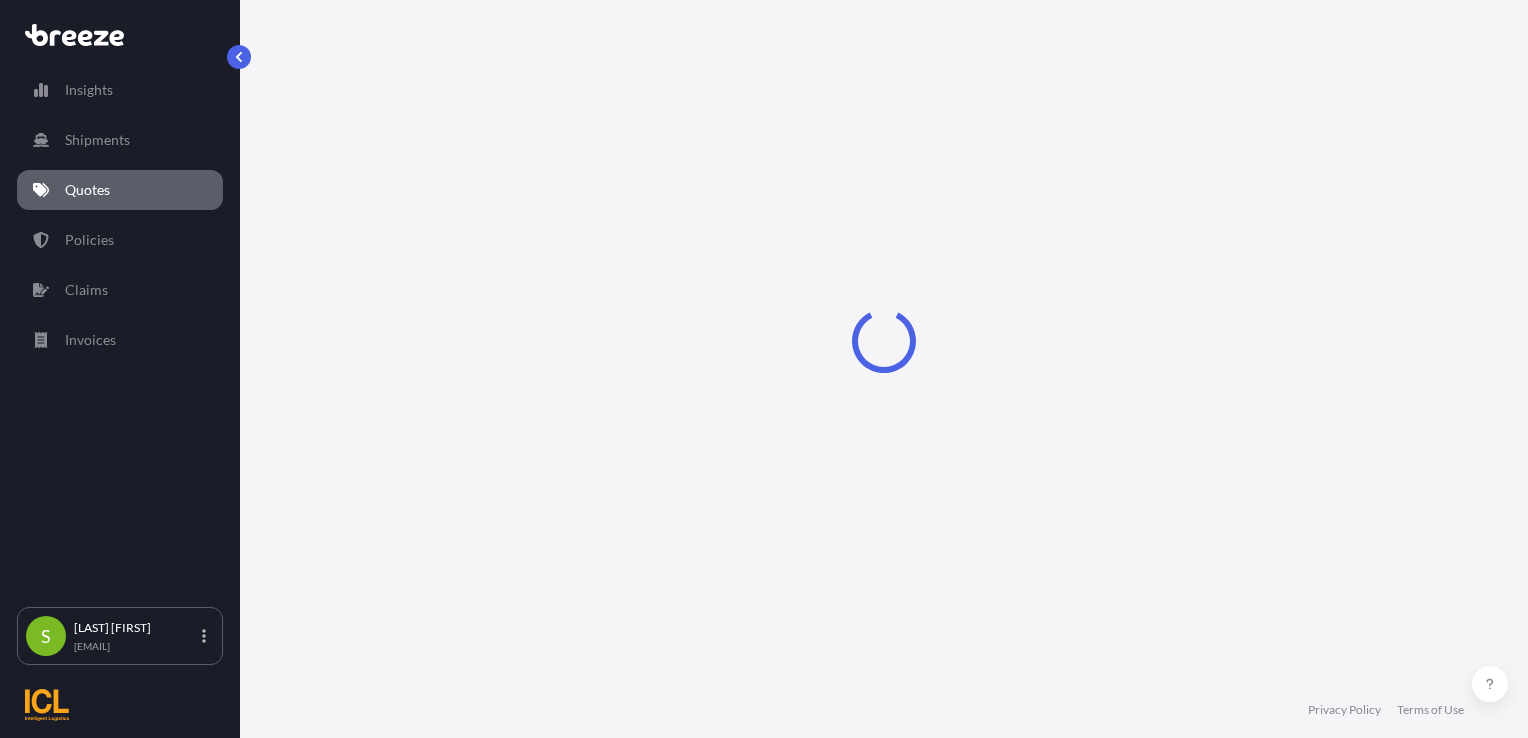 select on "Sea" 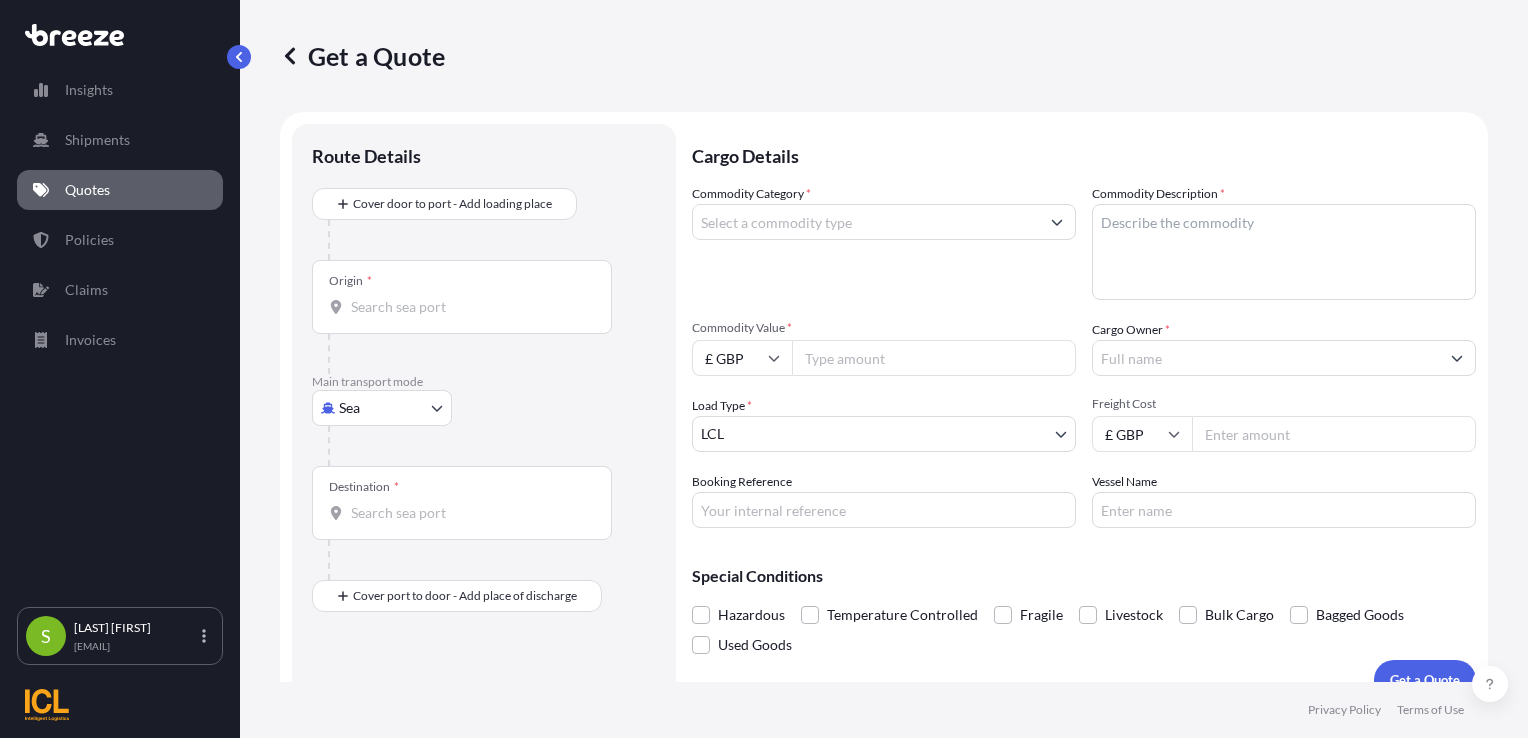 scroll, scrollTop: 29, scrollLeft: 0, axis: vertical 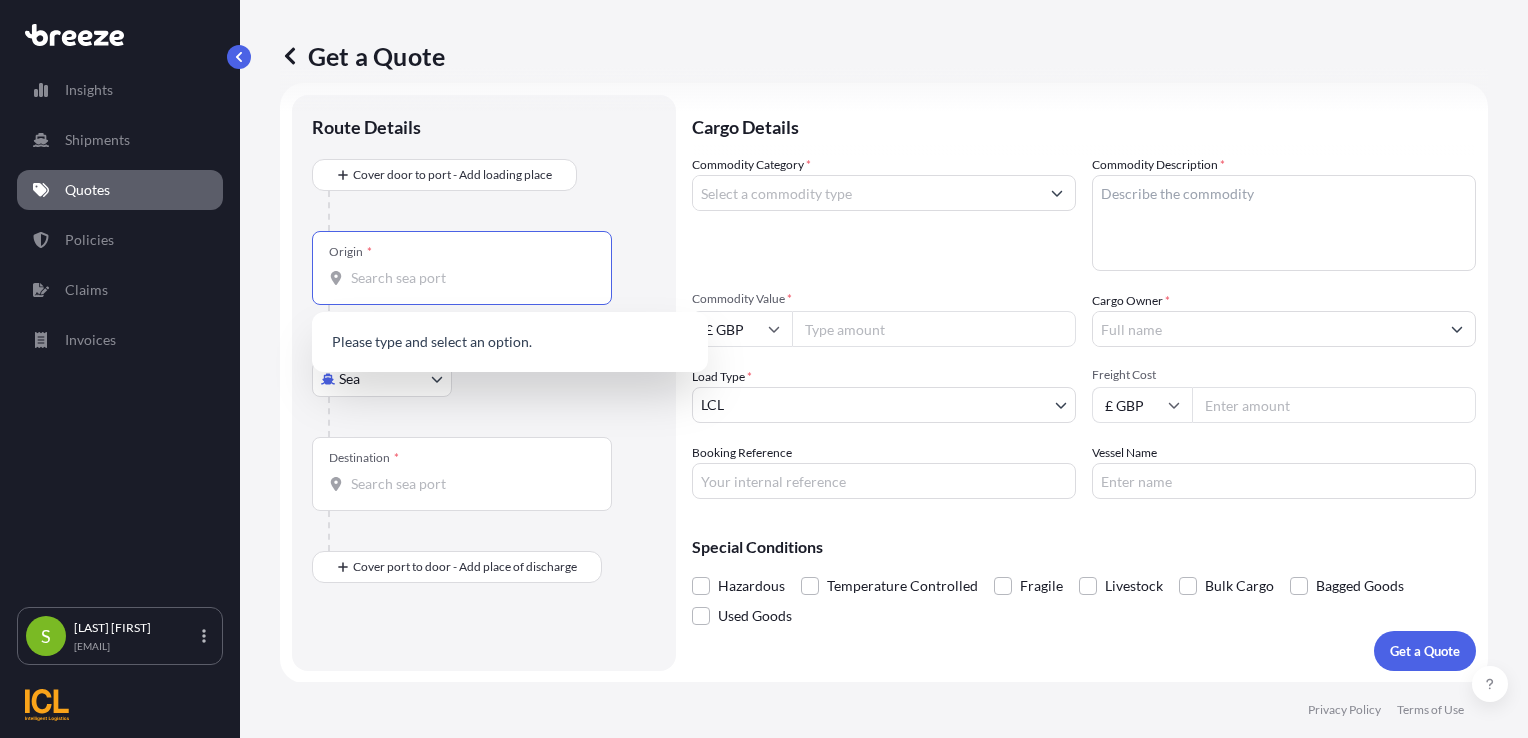 click on "Origin *" at bounding box center [469, 278] 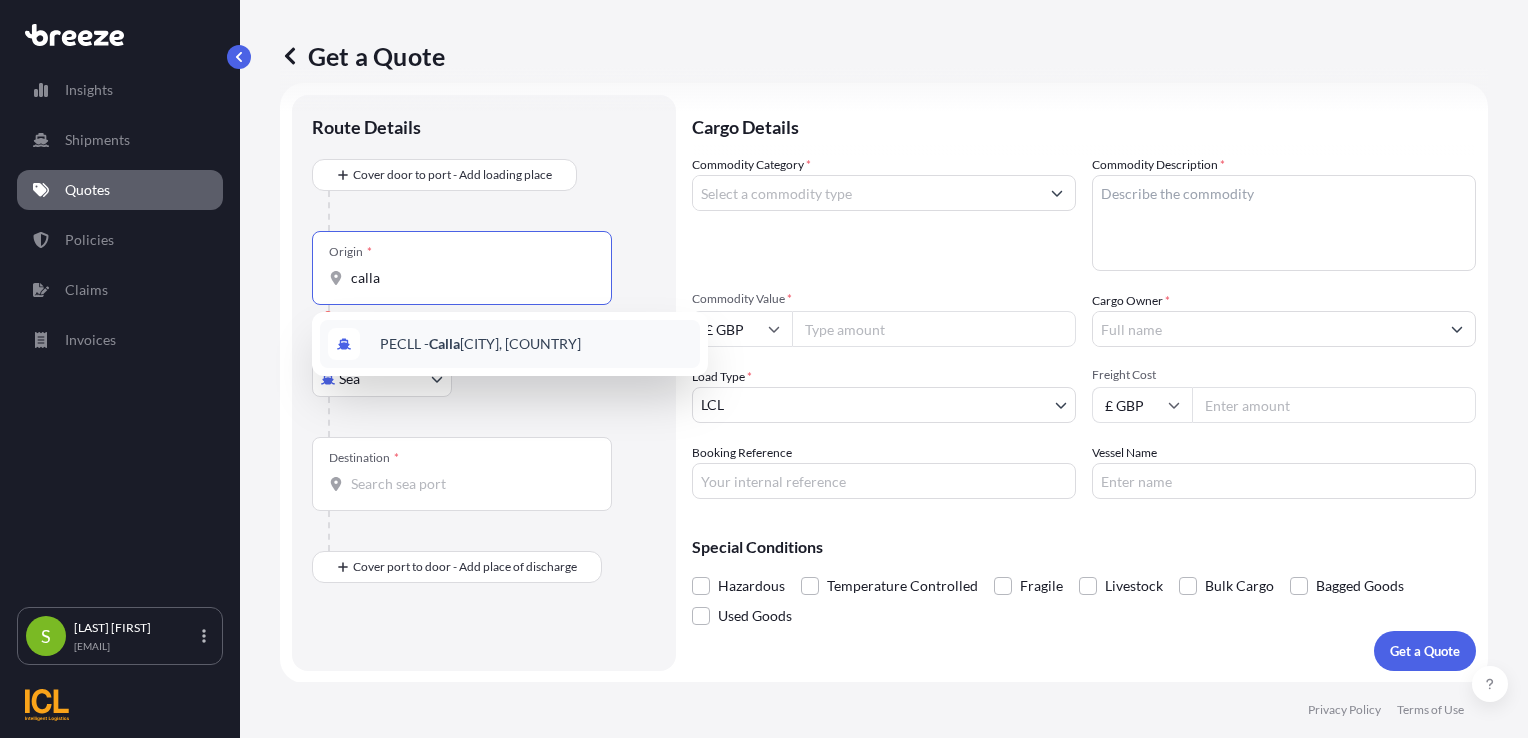 click on "PECLL - [CITY] [COUNTRY]" at bounding box center (480, 344) 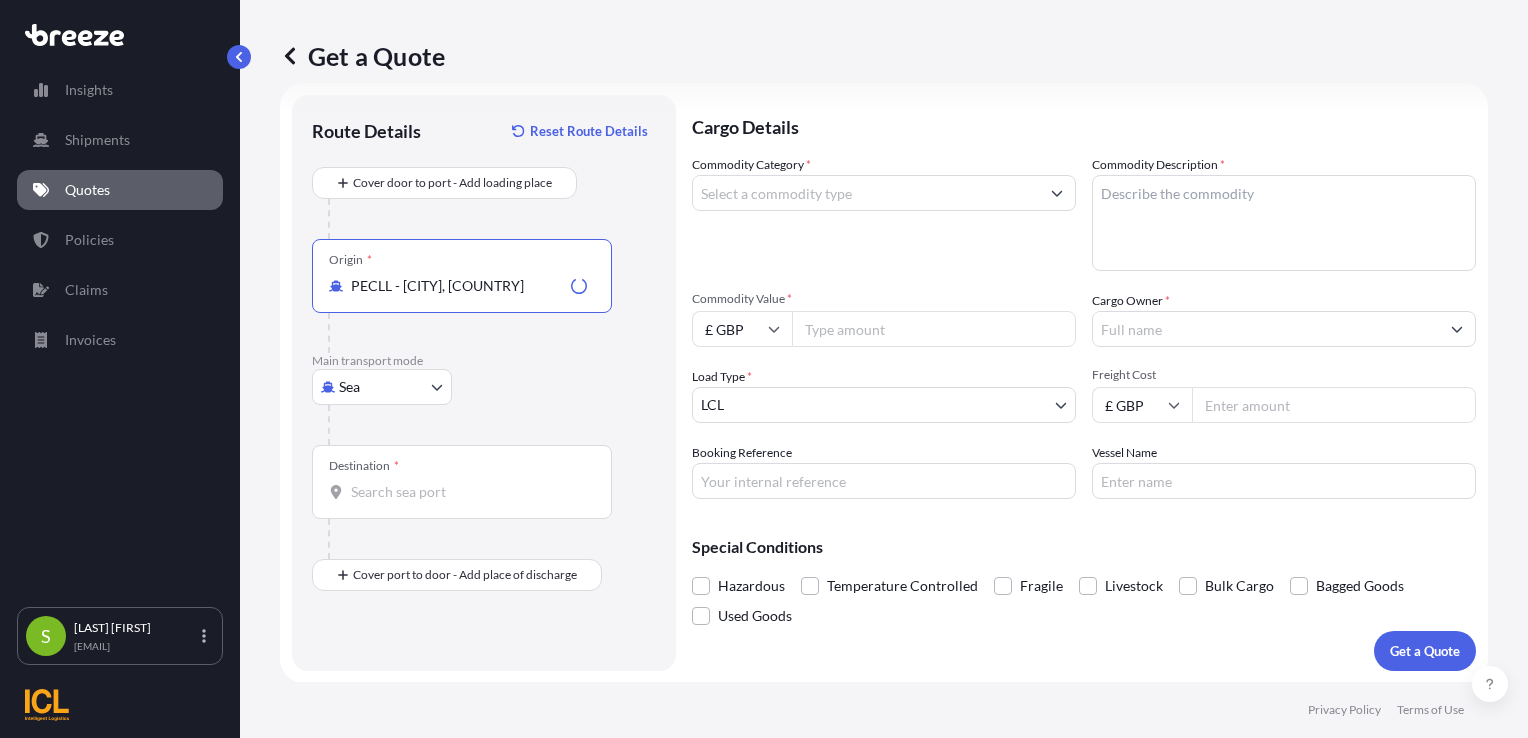 type on "PECLL - [CITY], [COUNTRY]" 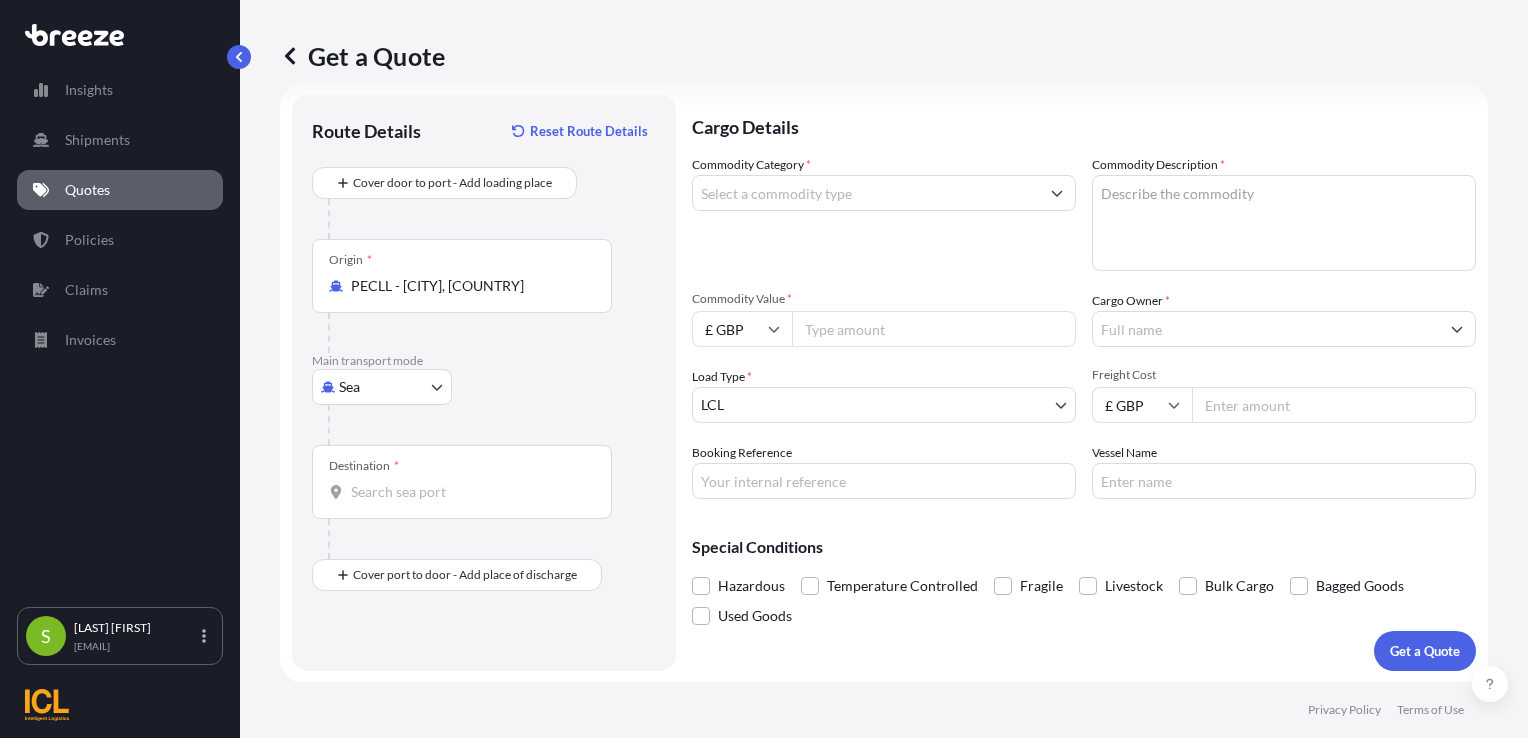 click on "Destination *" at bounding box center [462, 482] 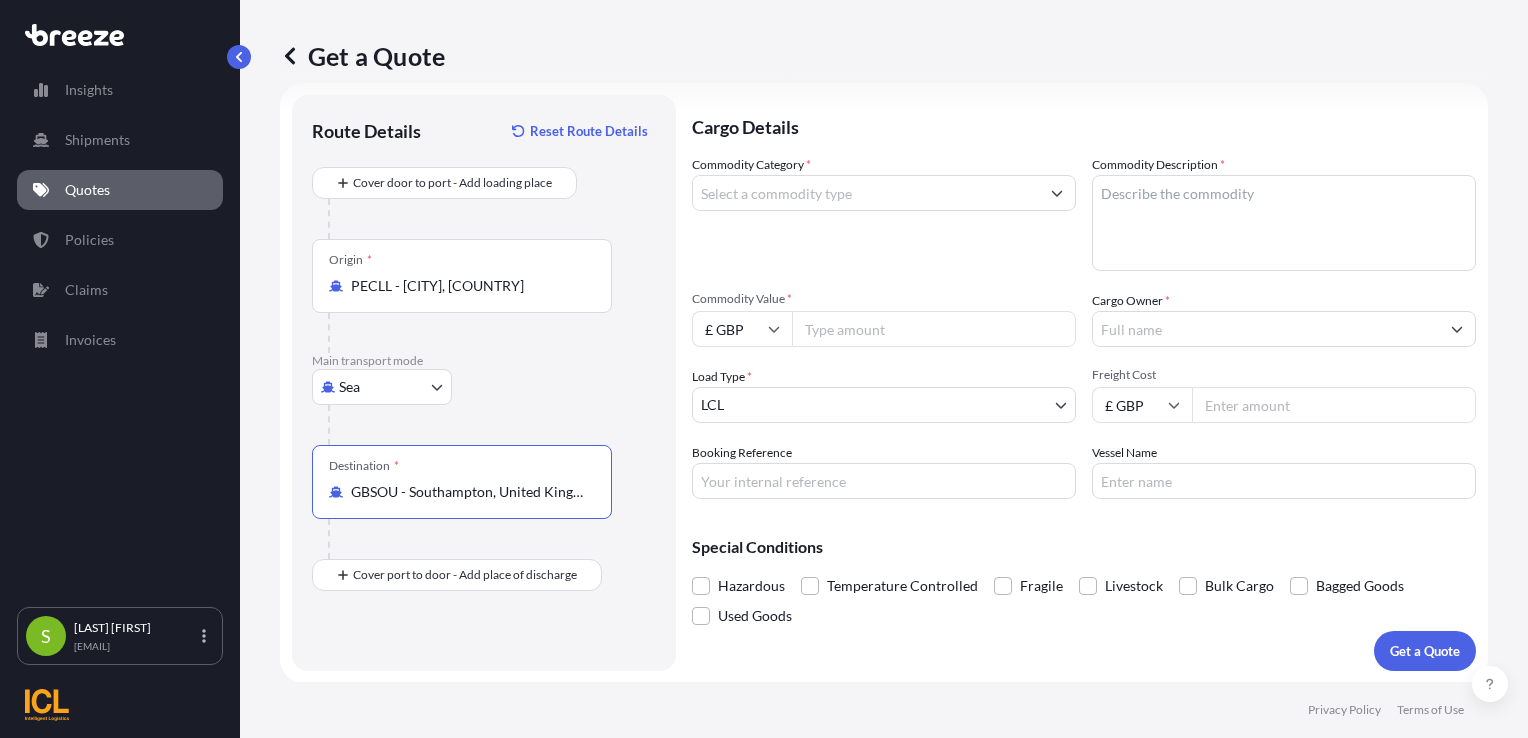 type on "GBSOU - Southampton, United Kingdom" 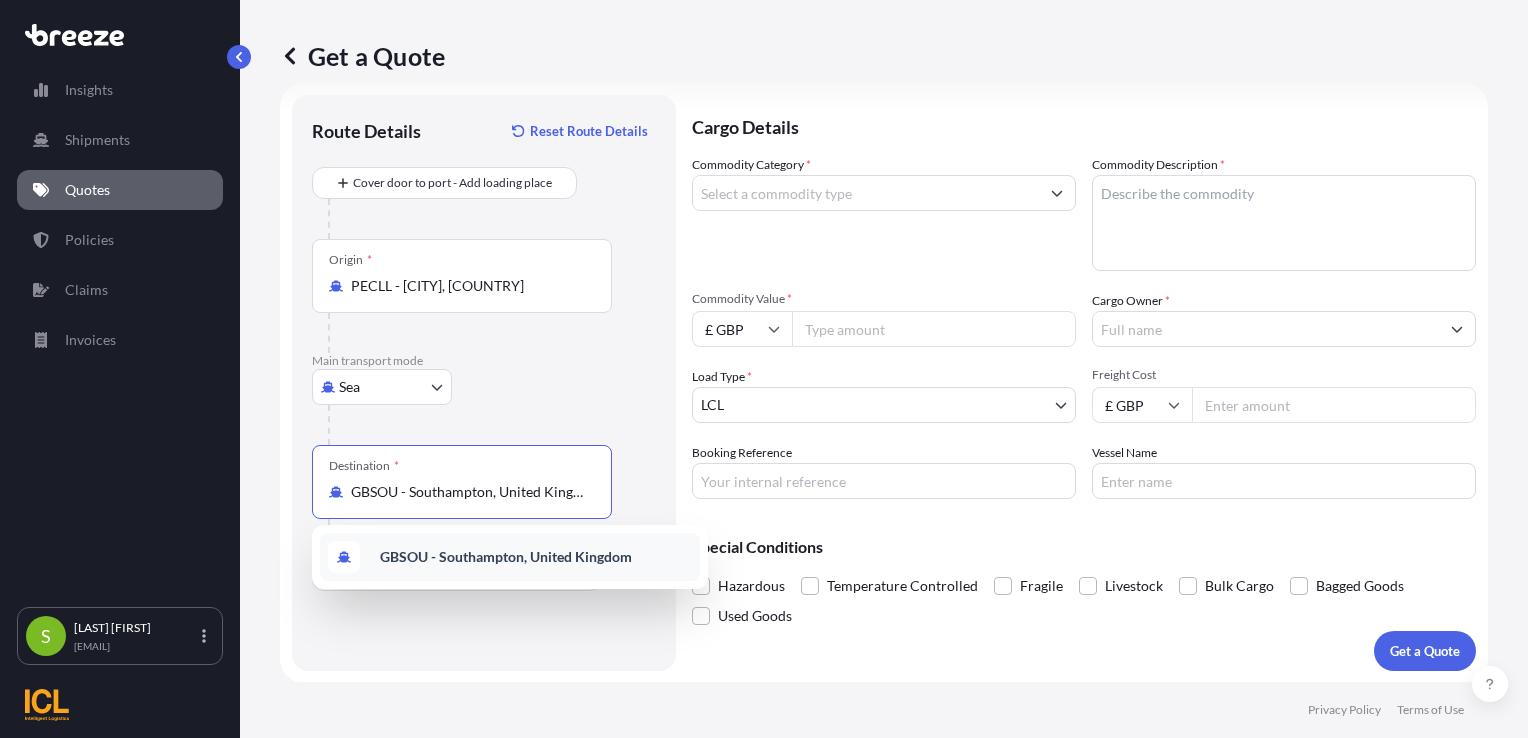 click on "GBSOU - Southampton, United Kingdom" at bounding box center [506, 556] 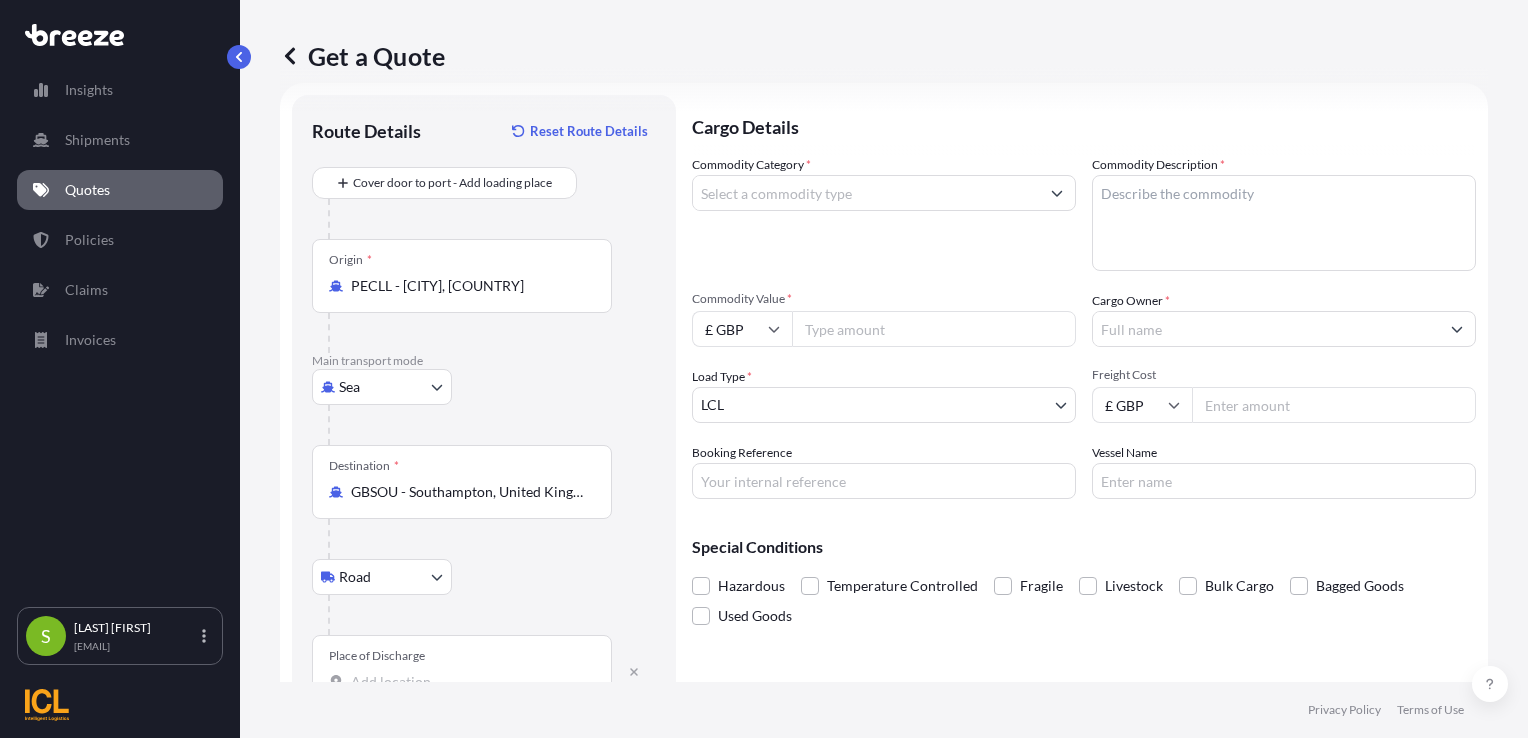 scroll, scrollTop: 86, scrollLeft: 0, axis: vertical 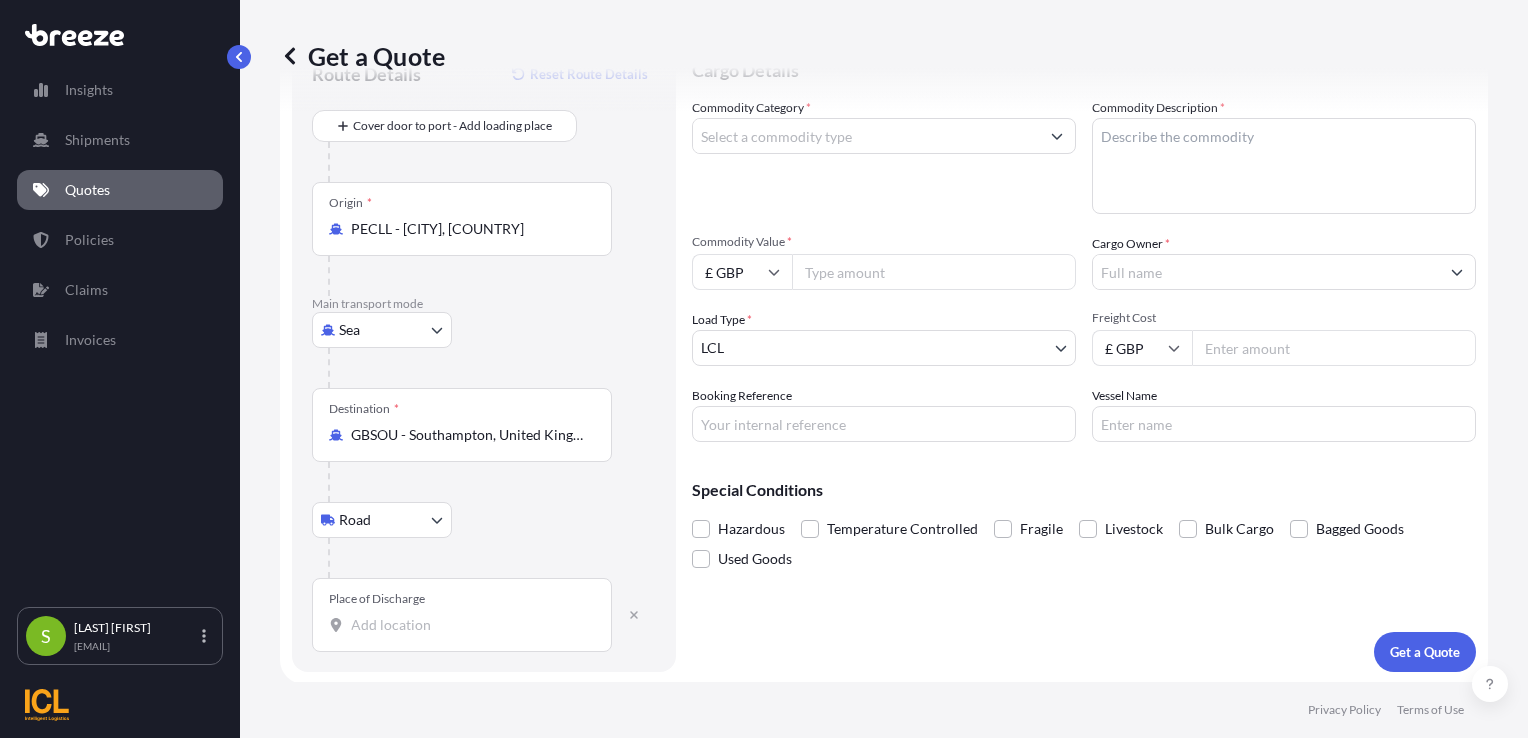 click on "Place of Discharge" at bounding box center [469, 625] 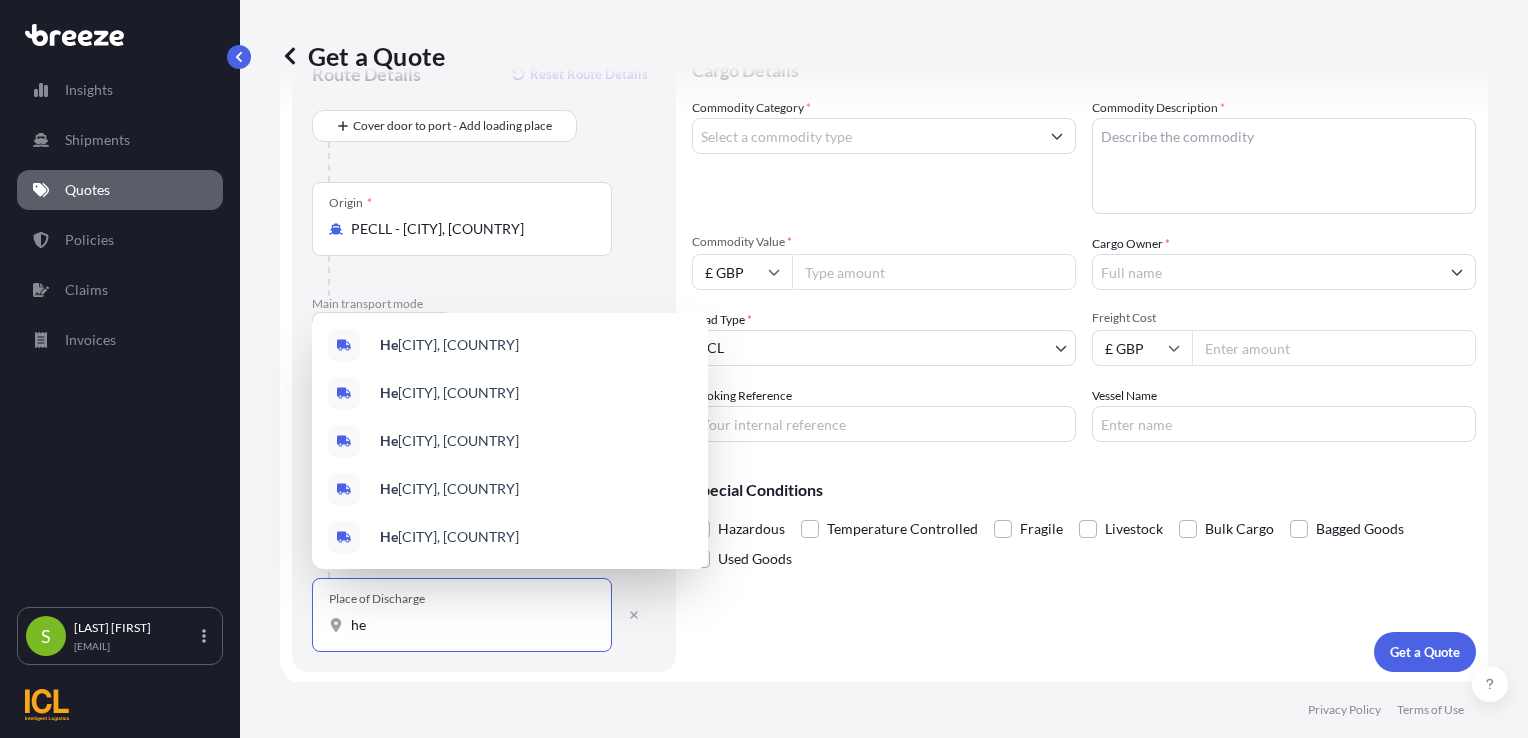 type on "h" 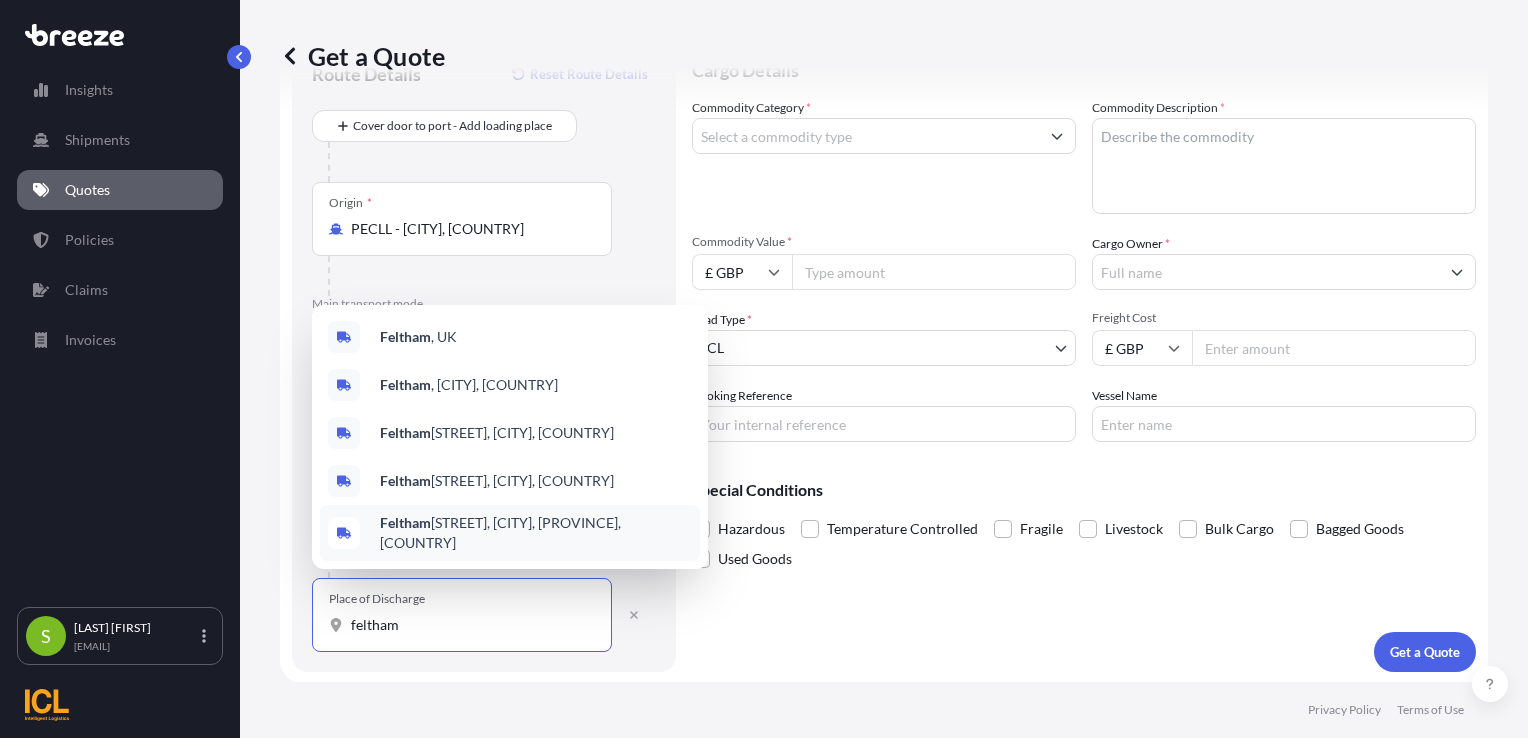 drag, startPoint x: 412, startPoint y: 619, endPoint x: 330, endPoint y: 618, distance: 82.006096 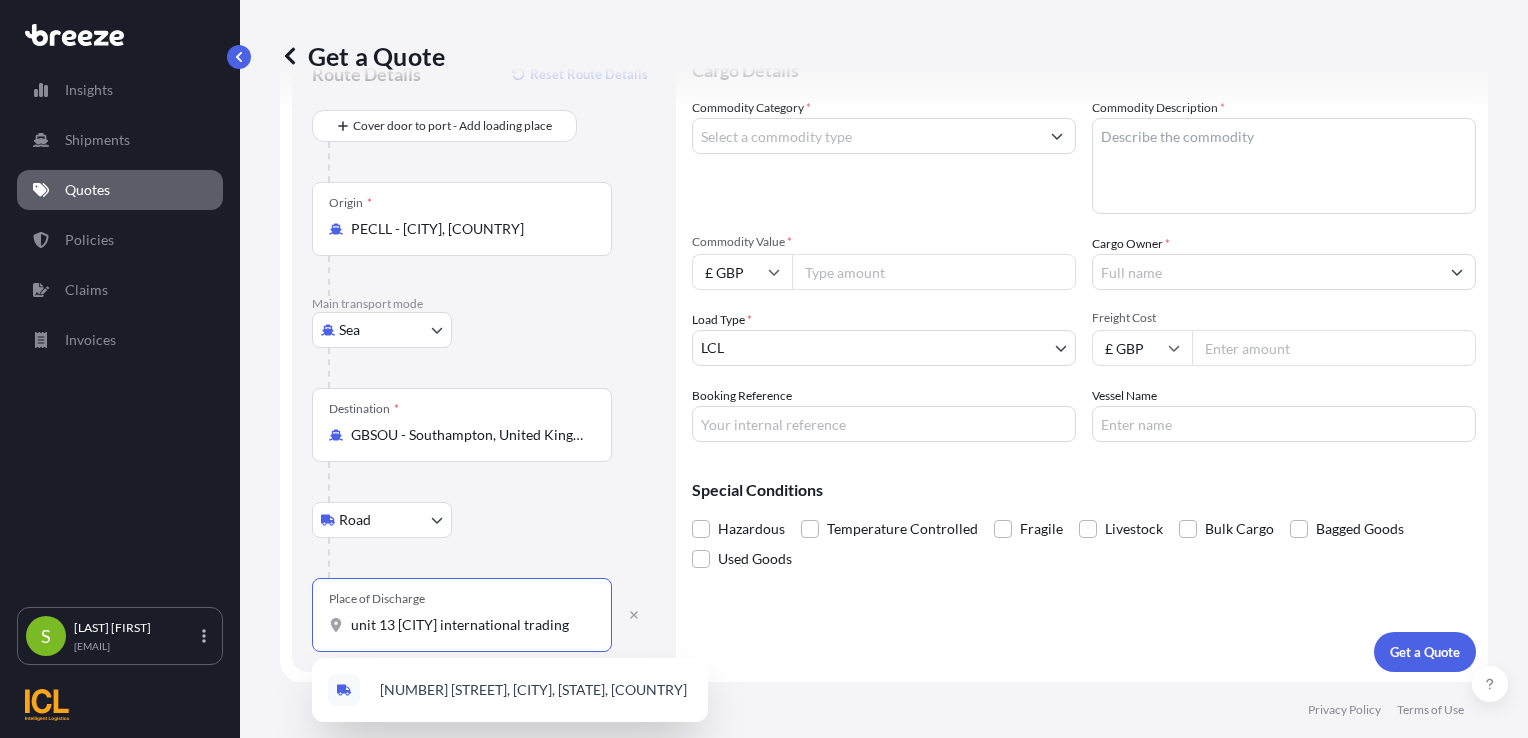 scroll, scrollTop: 0, scrollLeft: 0, axis: both 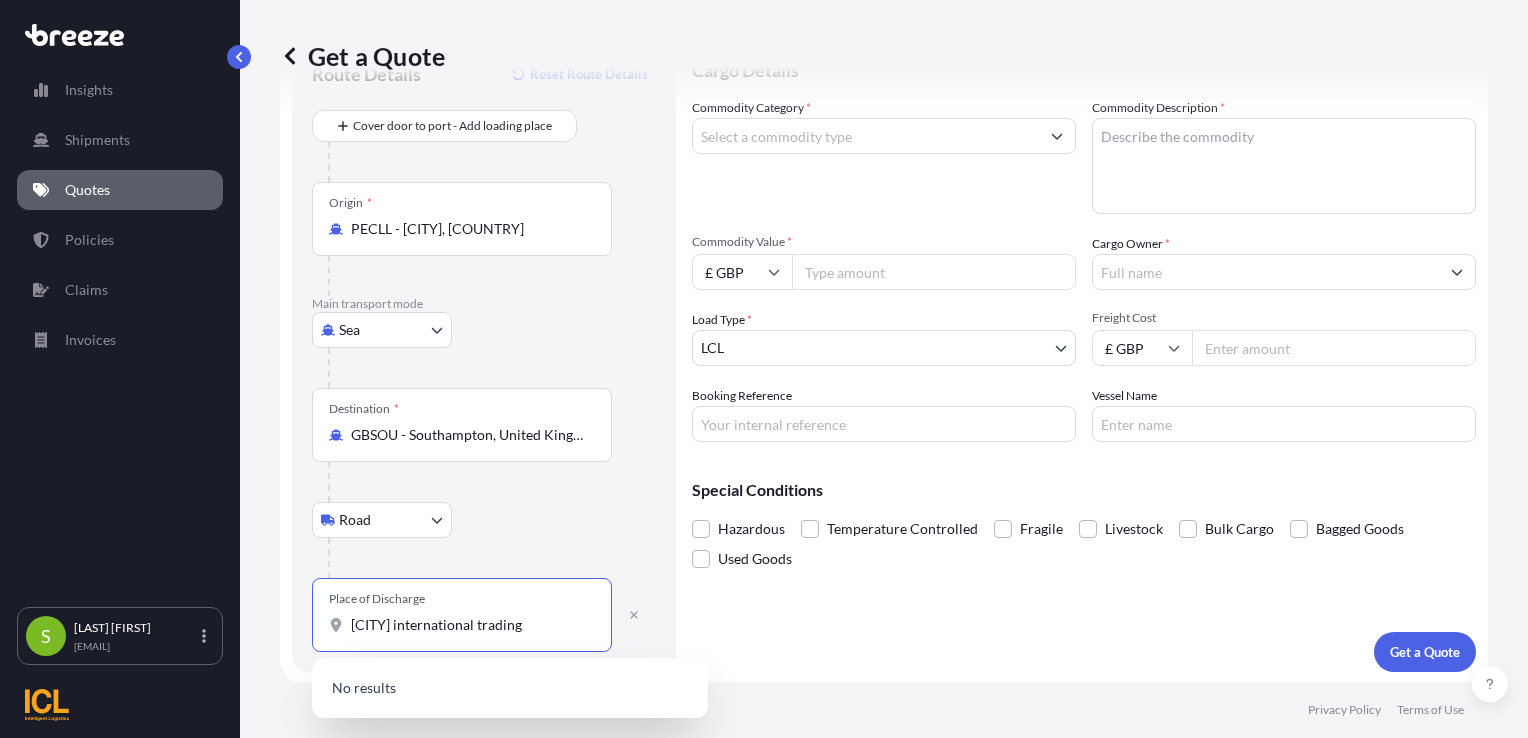click on "[CITY] international trading" at bounding box center [469, 625] 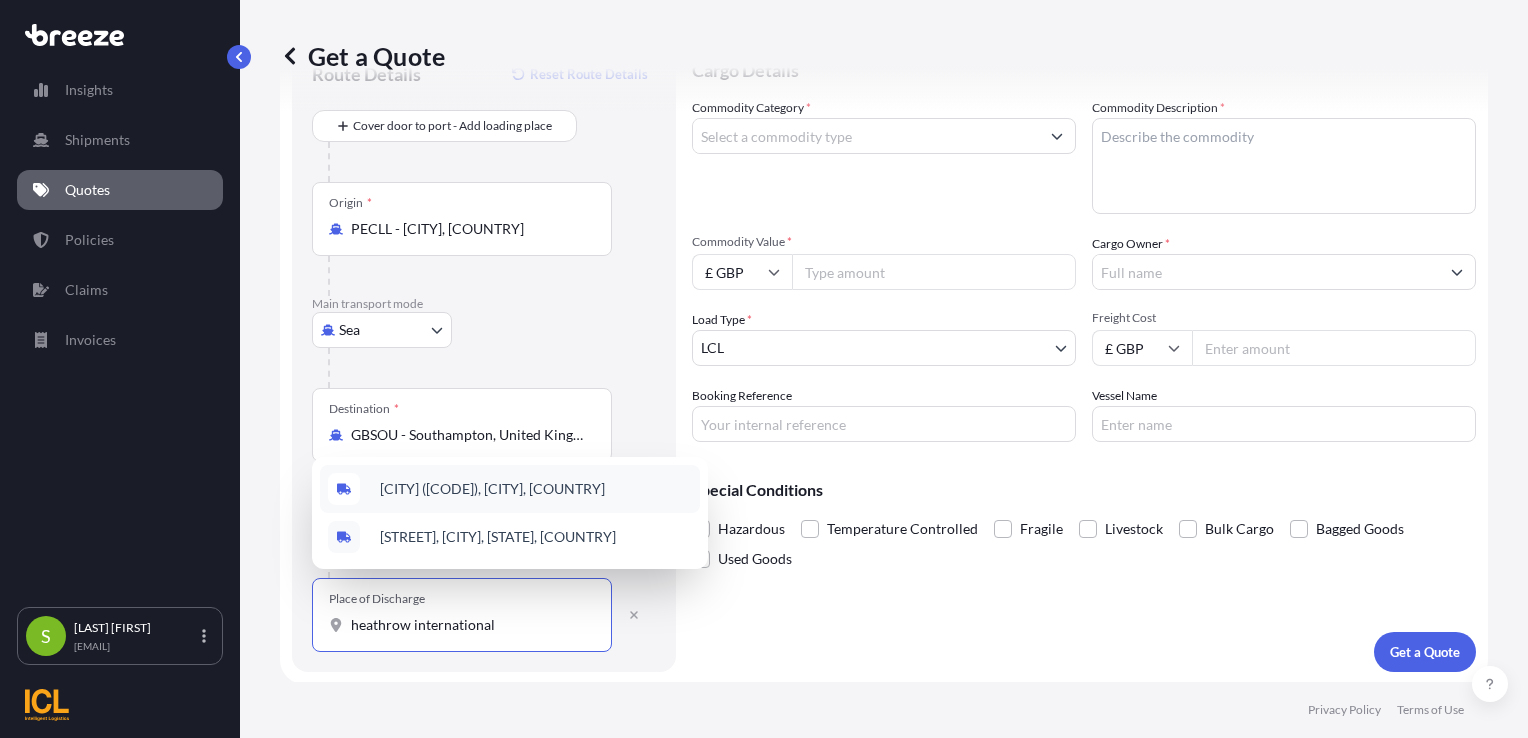 click on "[CITY] ([CODE]), [CITY], [COUNTRY]" at bounding box center (492, 489) 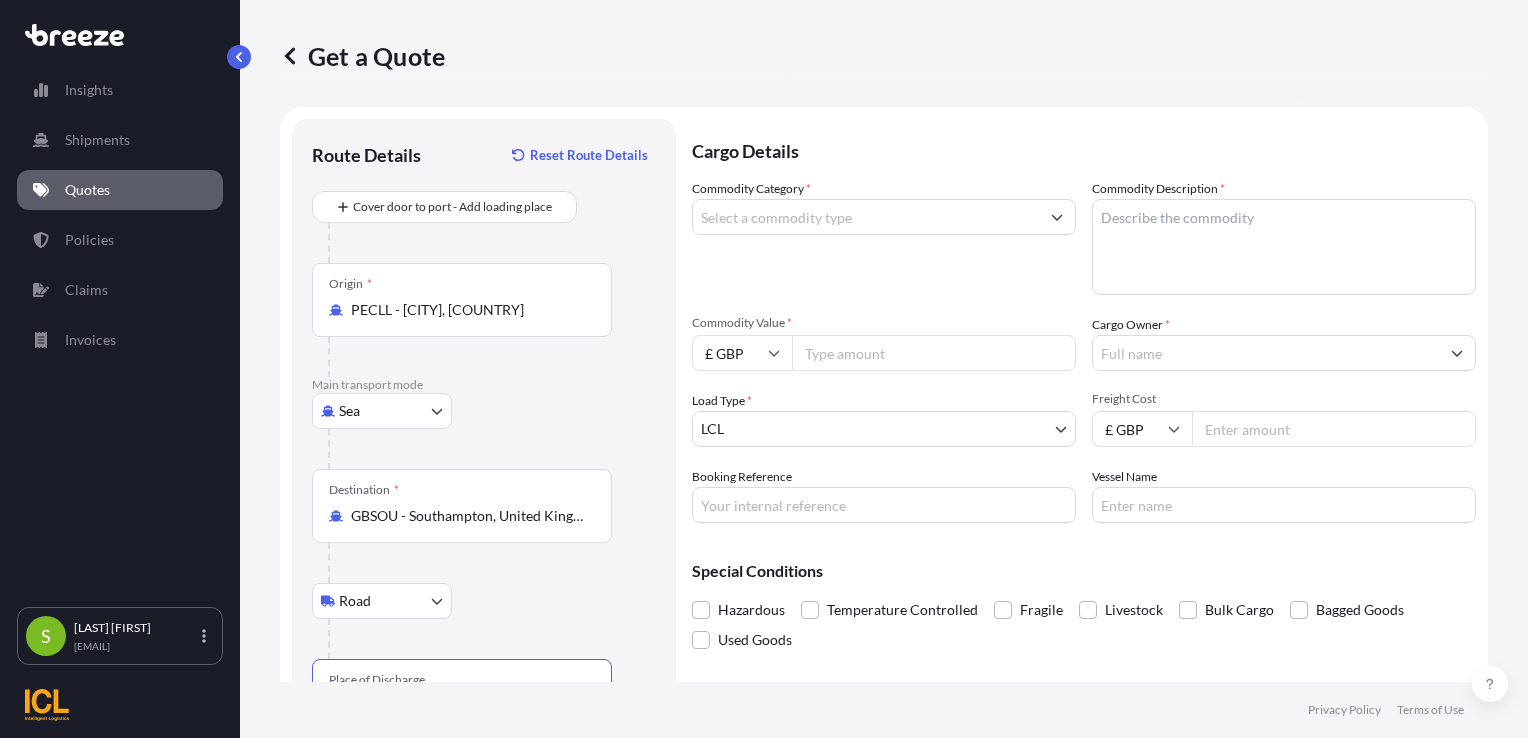 scroll, scrollTop: 0, scrollLeft: 0, axis: both 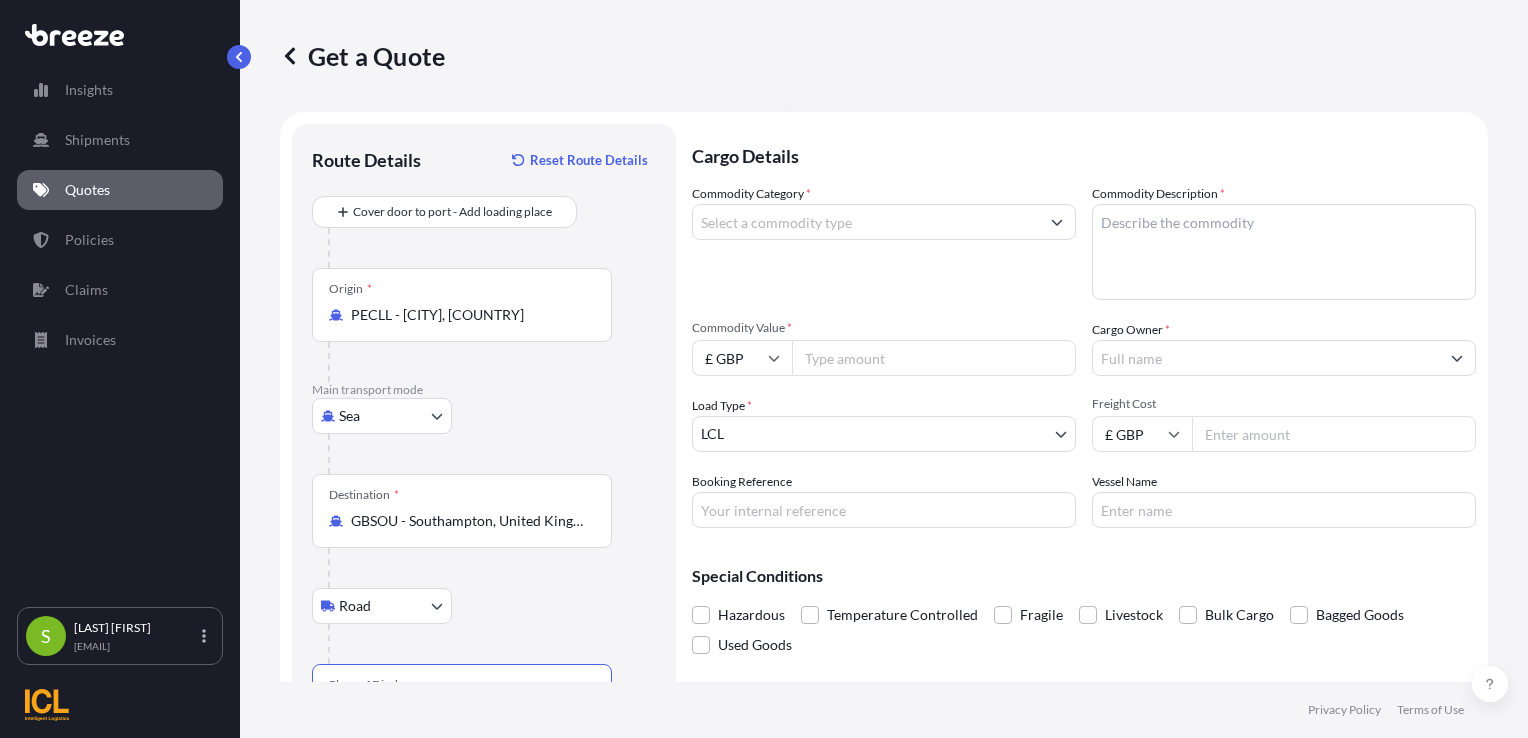 type on "[CITY] ([CODE]), [CITY], [COUNTRY]" 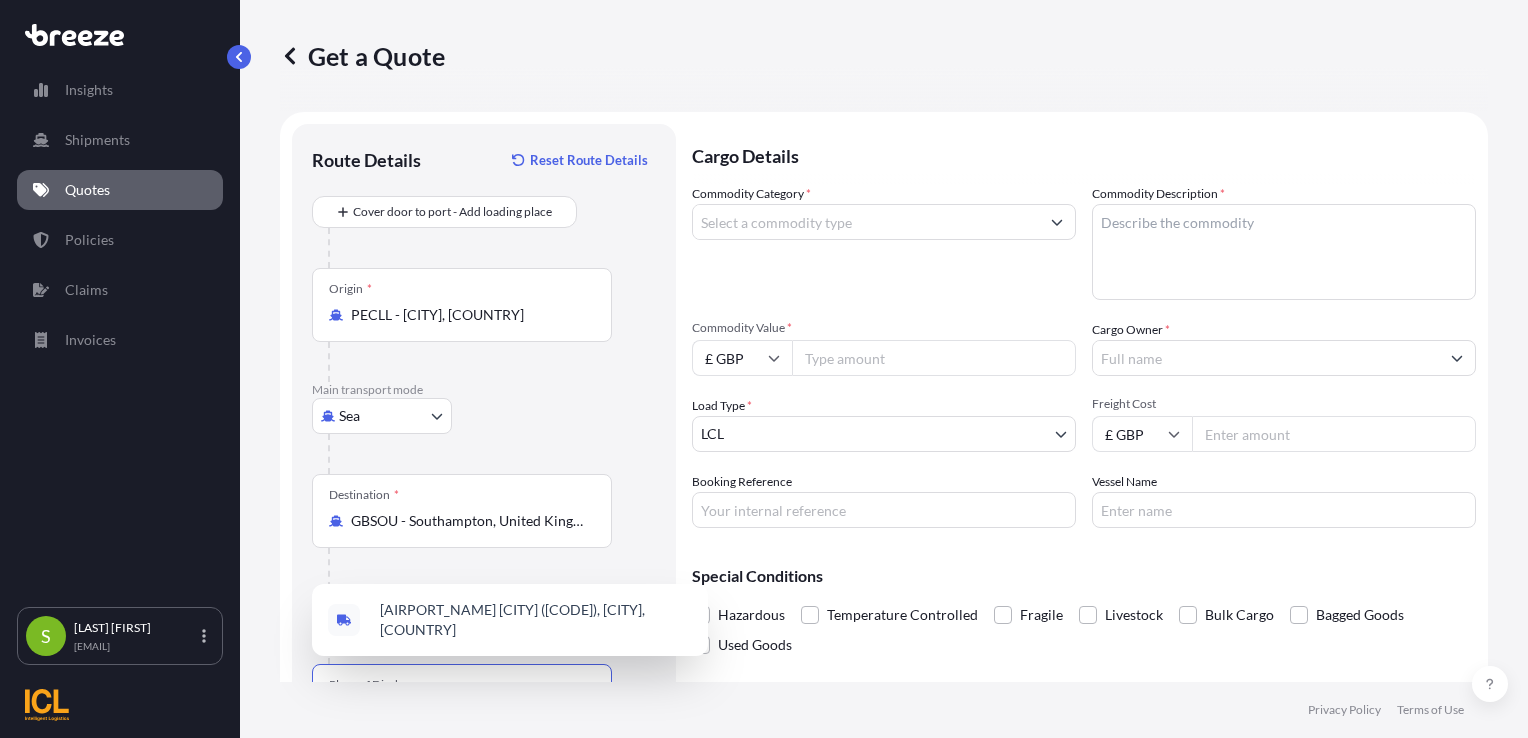 click on "Commodity Category *" at bounding box center [866, 222] 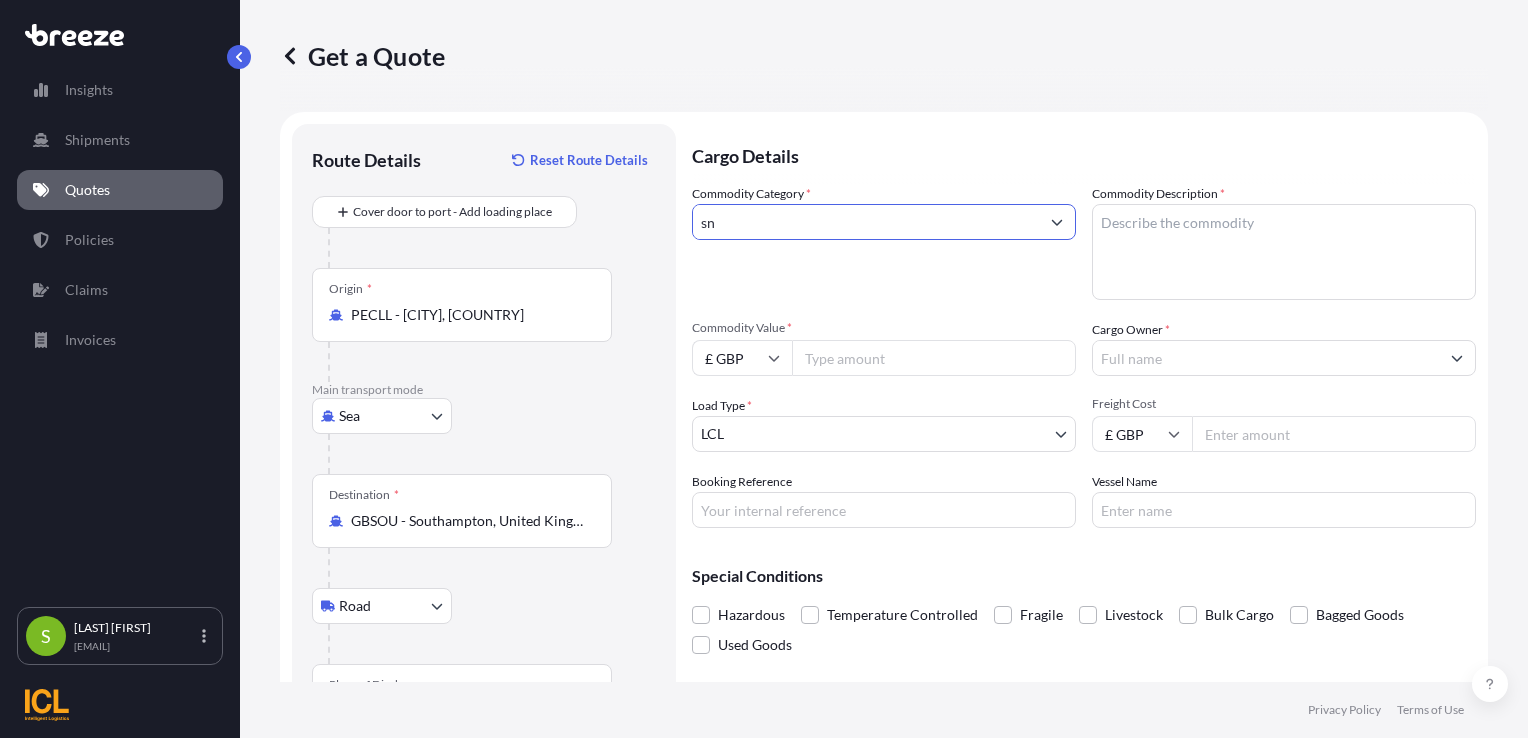 type on "s" 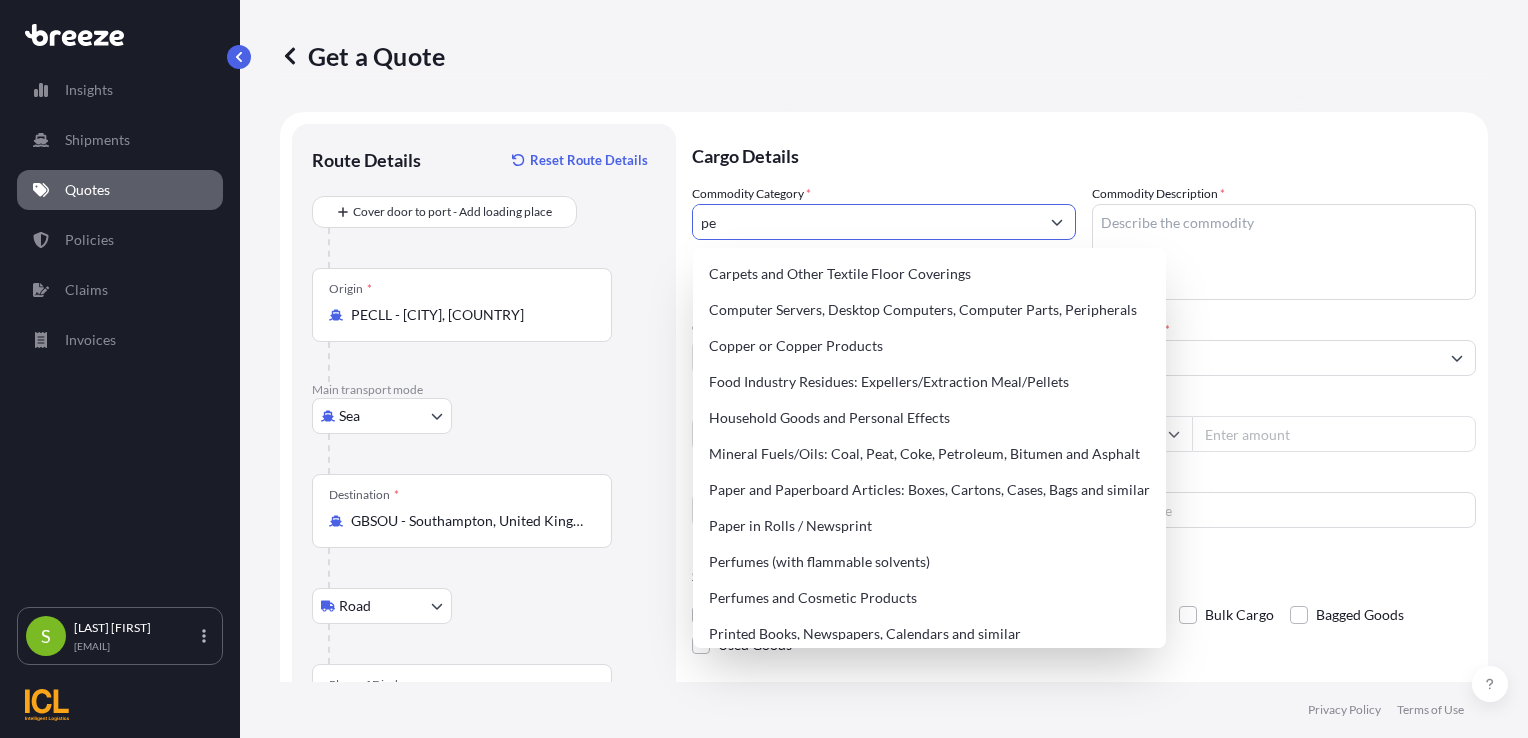 type on "p" 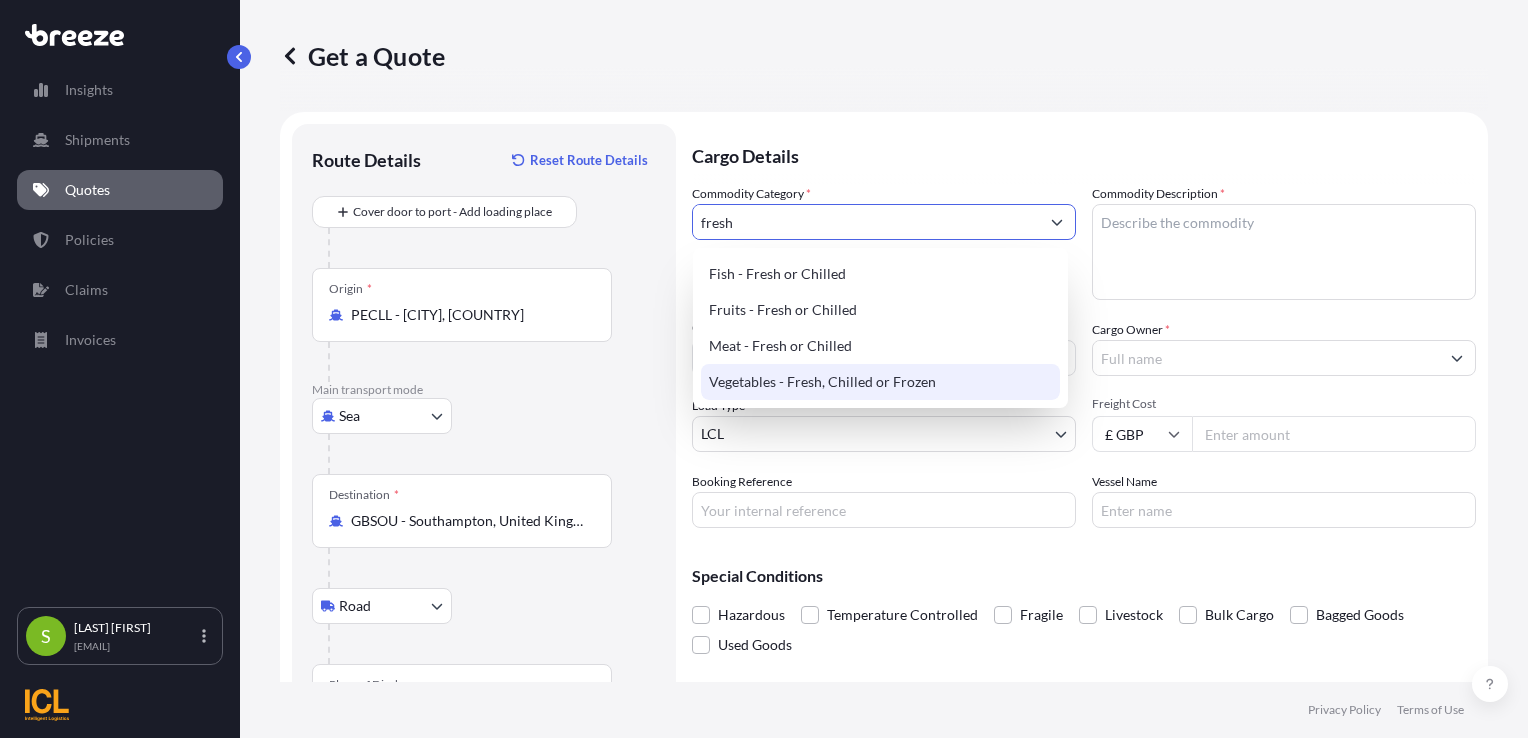 click on "Vegetables - Fresh, Chilled or Frozen" at bounding box center [880, 382] 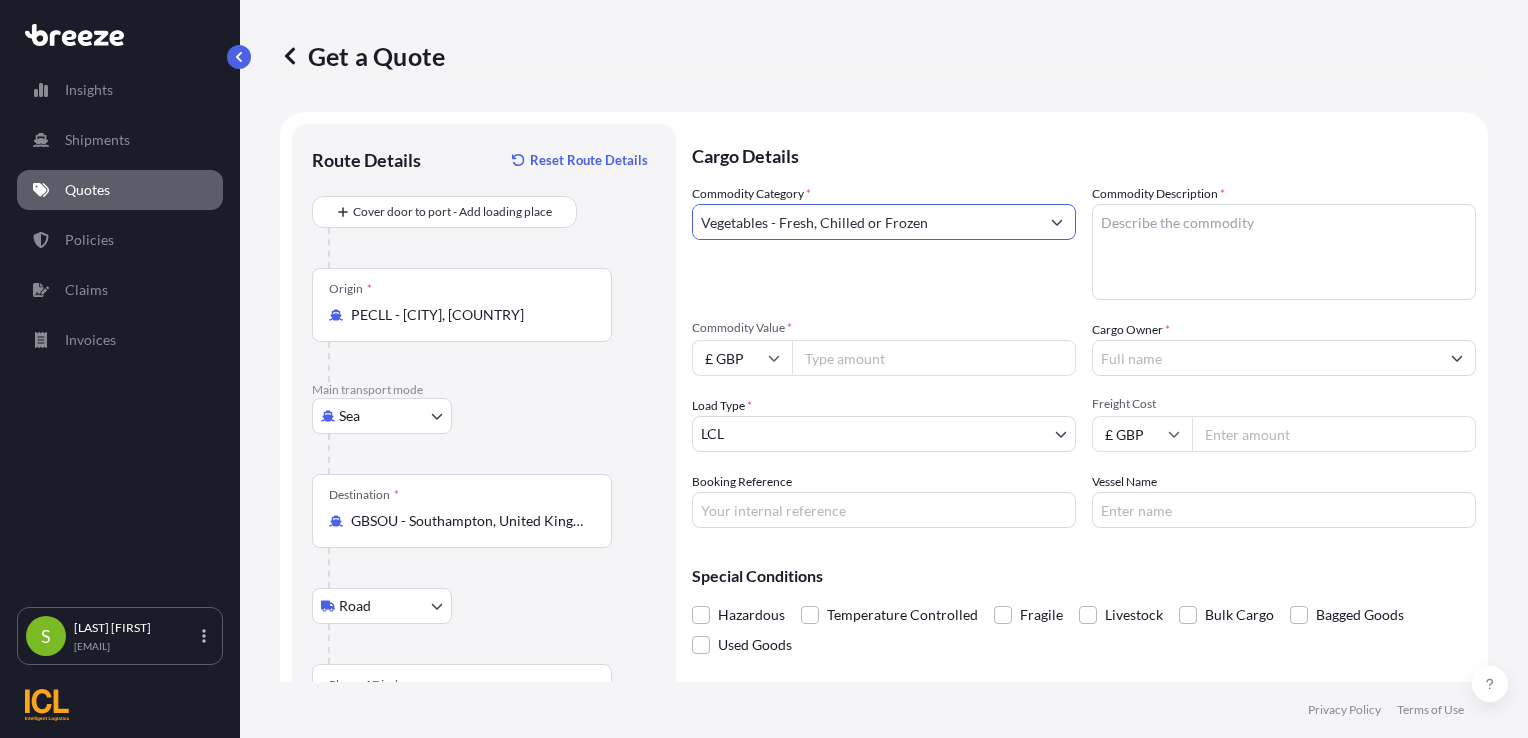 type on "Vegetables - Fresh, Chilled or Frozen" 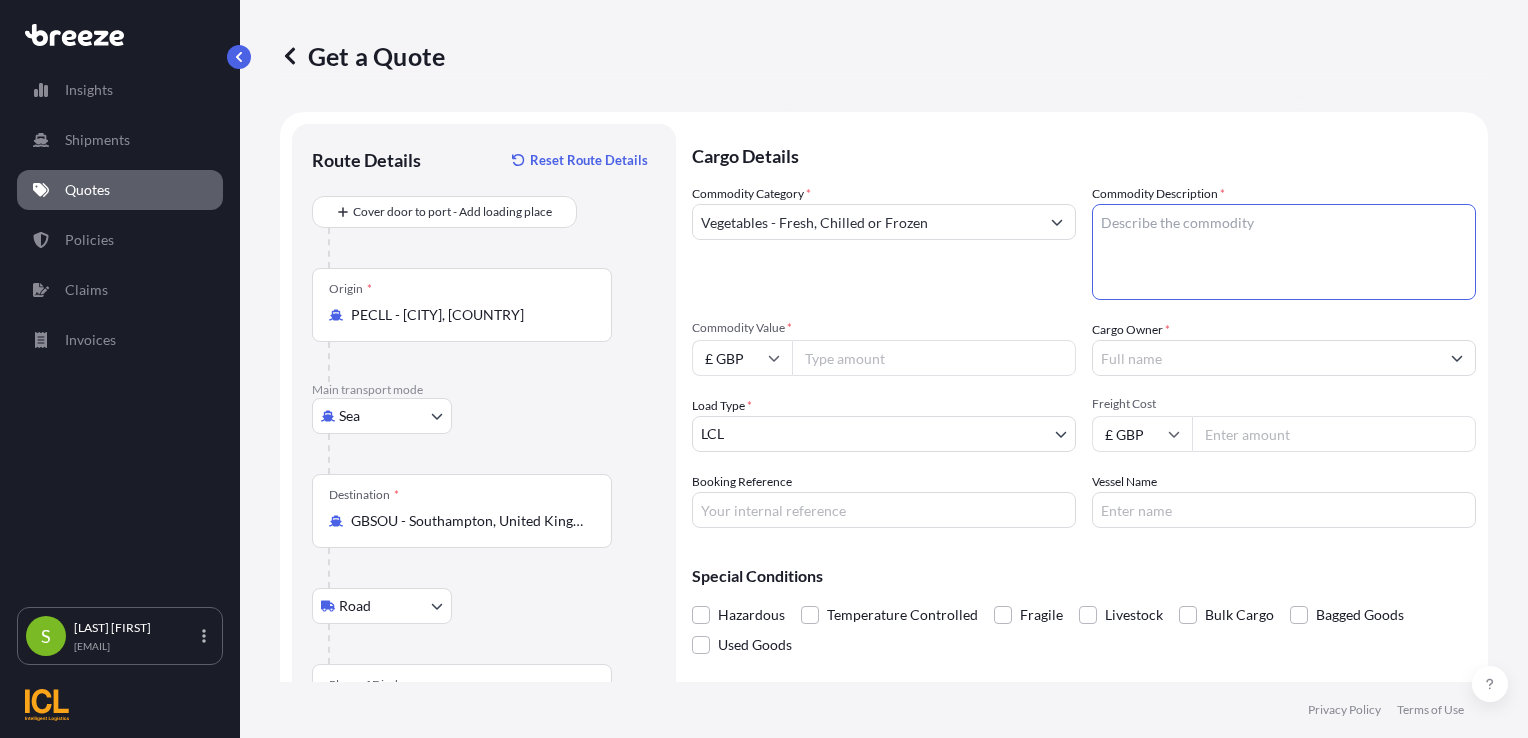 click on "Commodity Description *" at bounding box center [1284, 252] 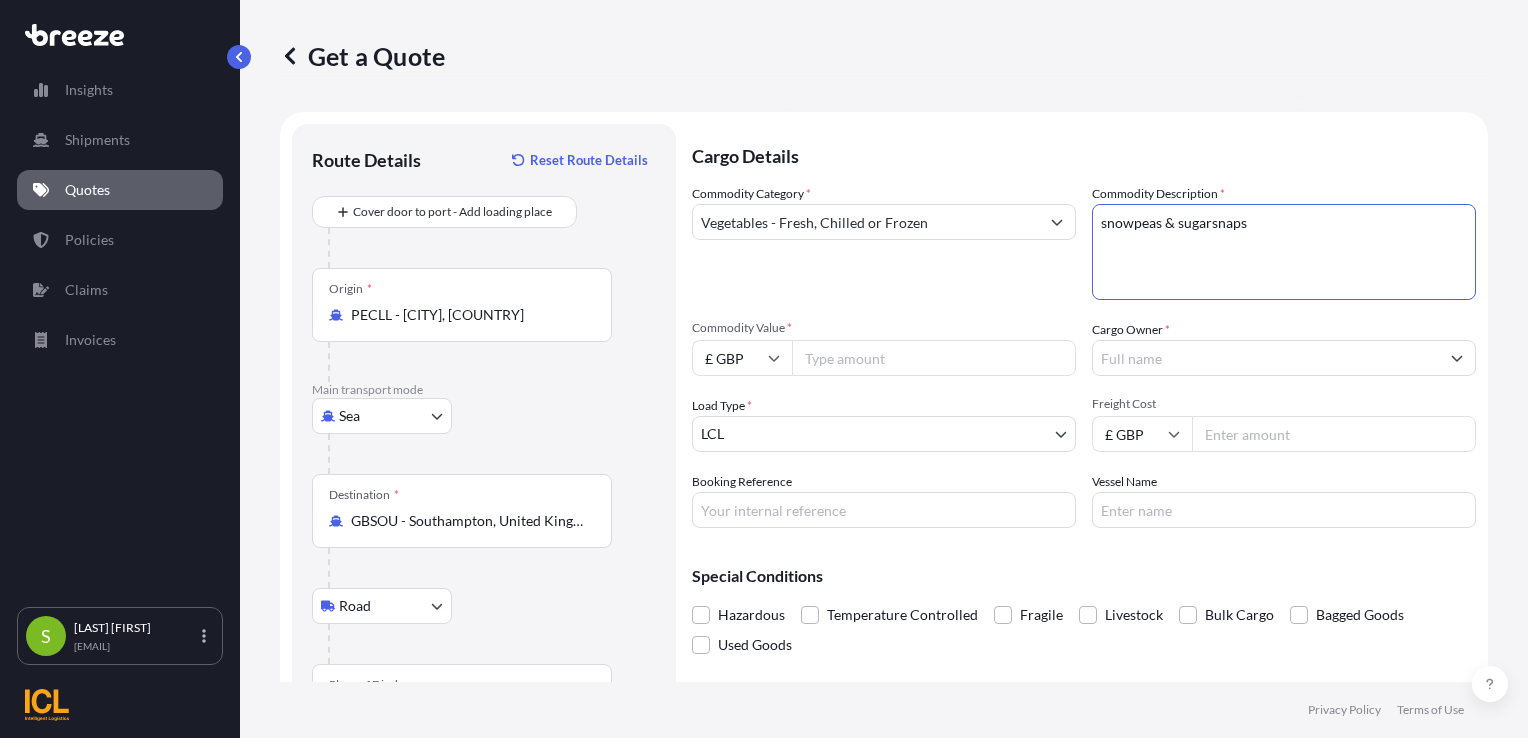 type on "snowpeas & sugarsnaps" 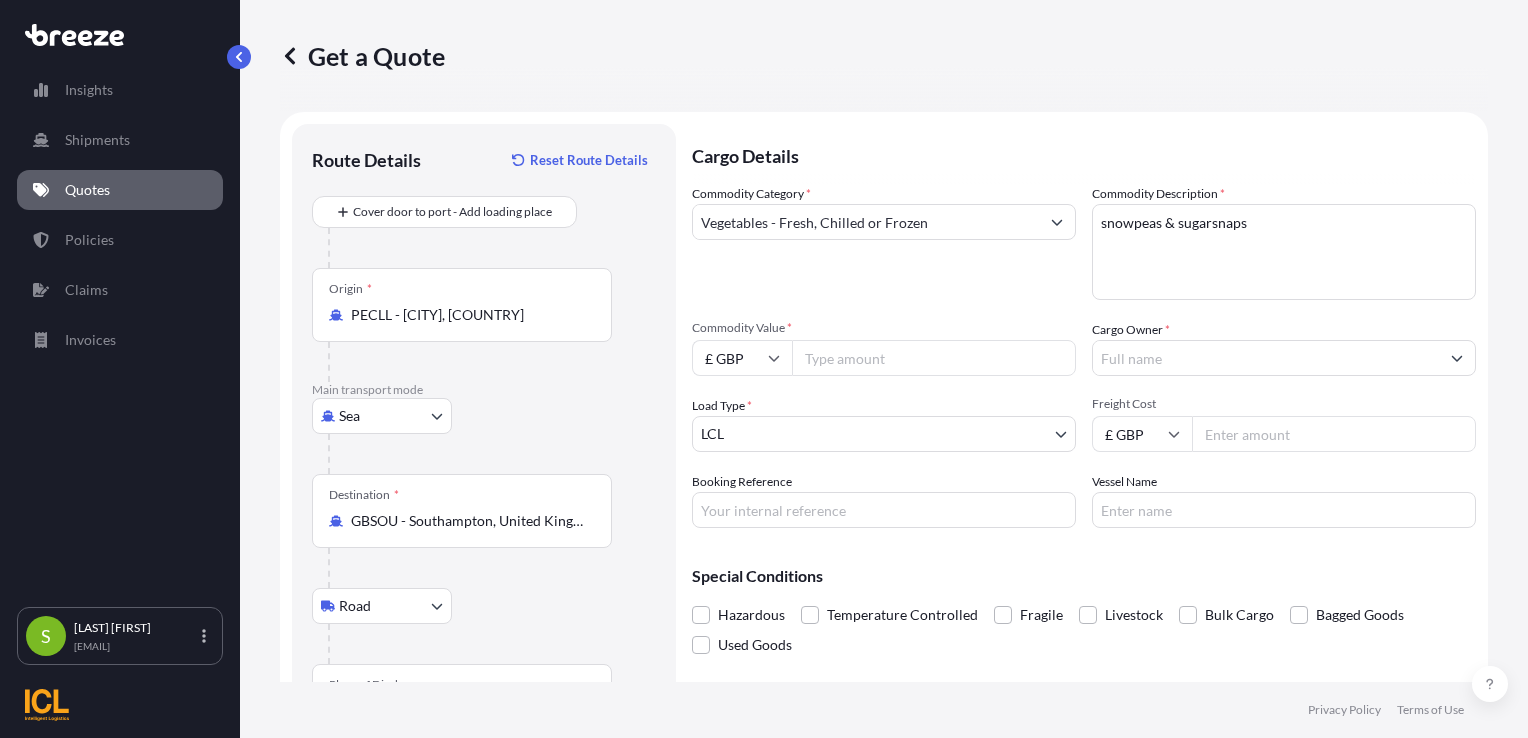 click on "Commodity Value   *" at bounding box center [934, 358] 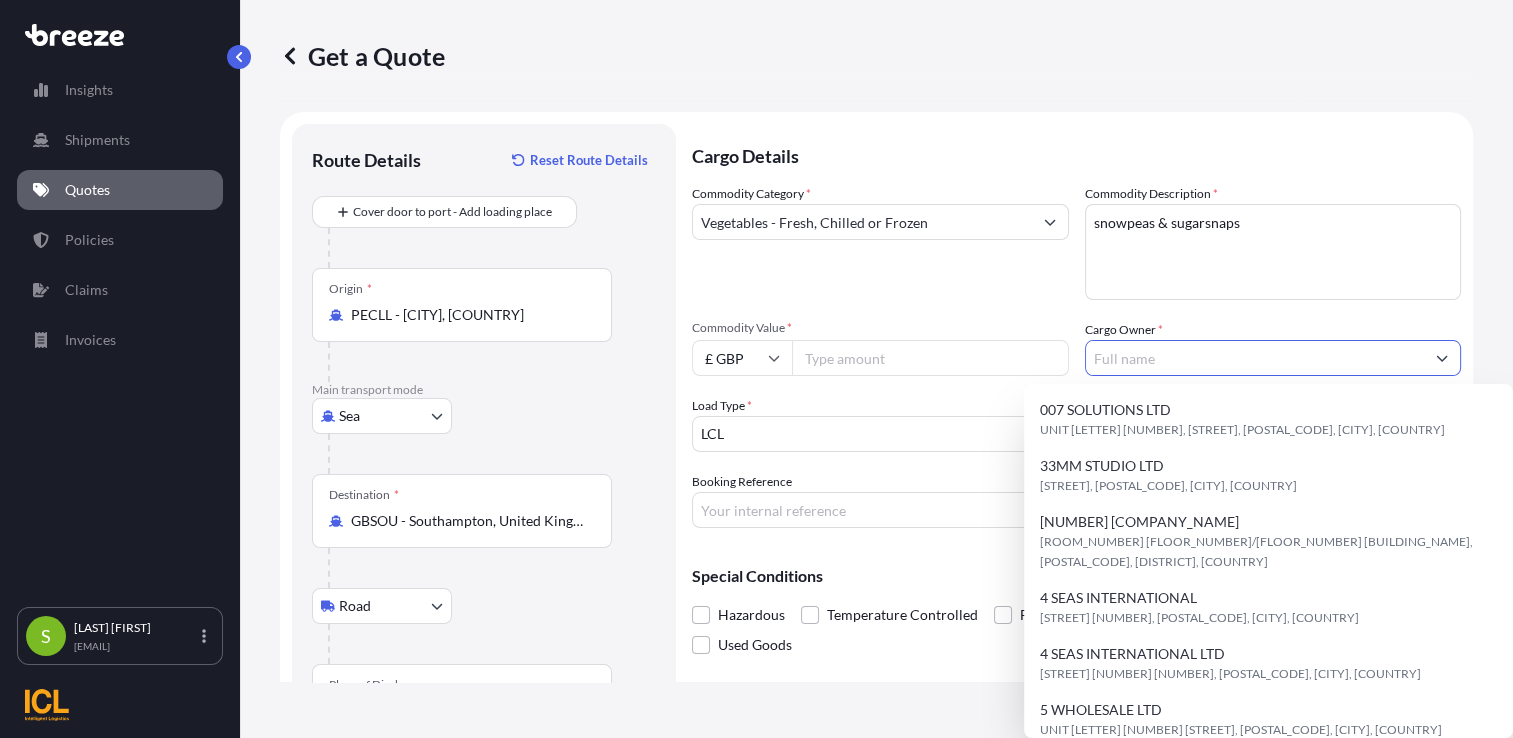 click on "Cargo Owner *" at bounding box center (1255, 358) 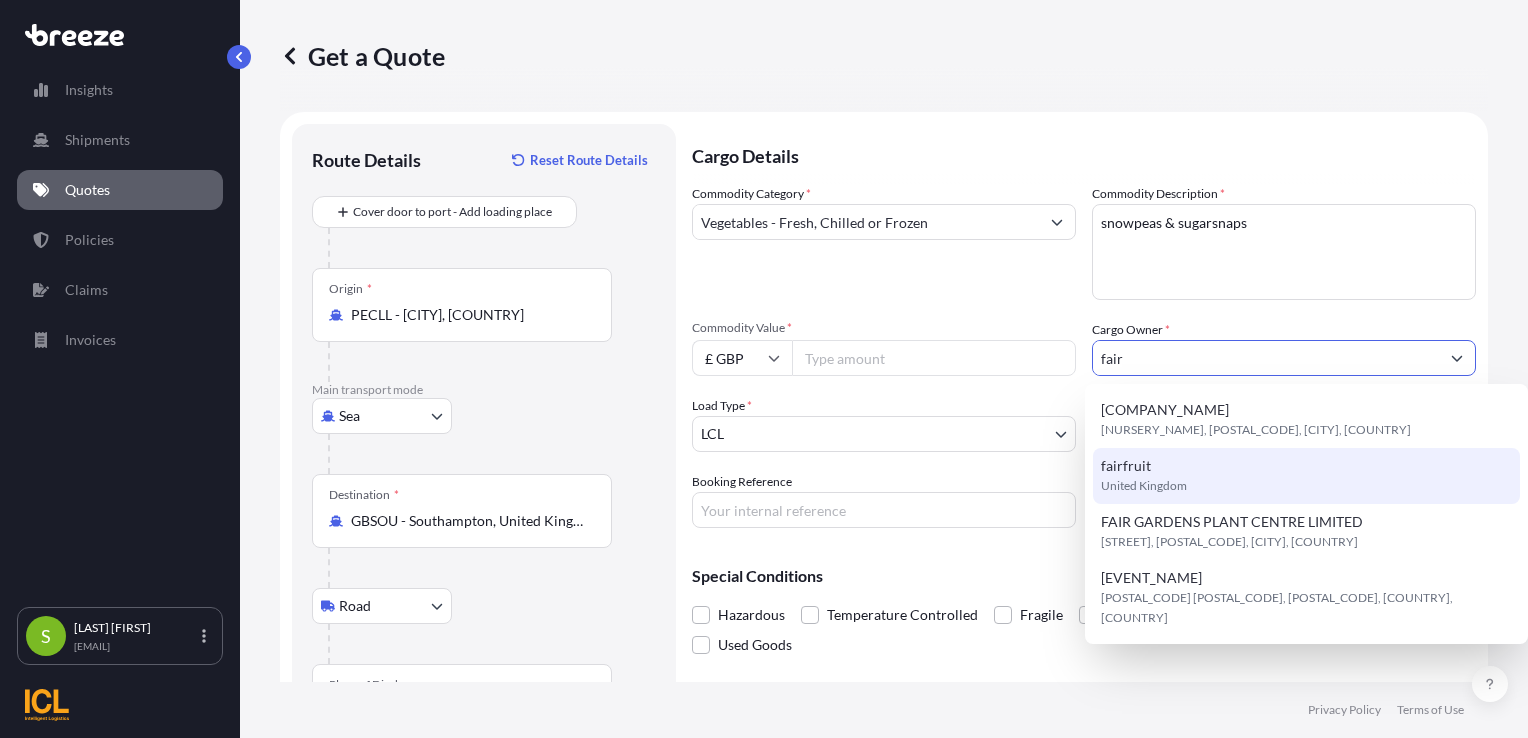 click on "[COMPANY_NAME] [COUNTRY]" at bounding box center (1306, 476) 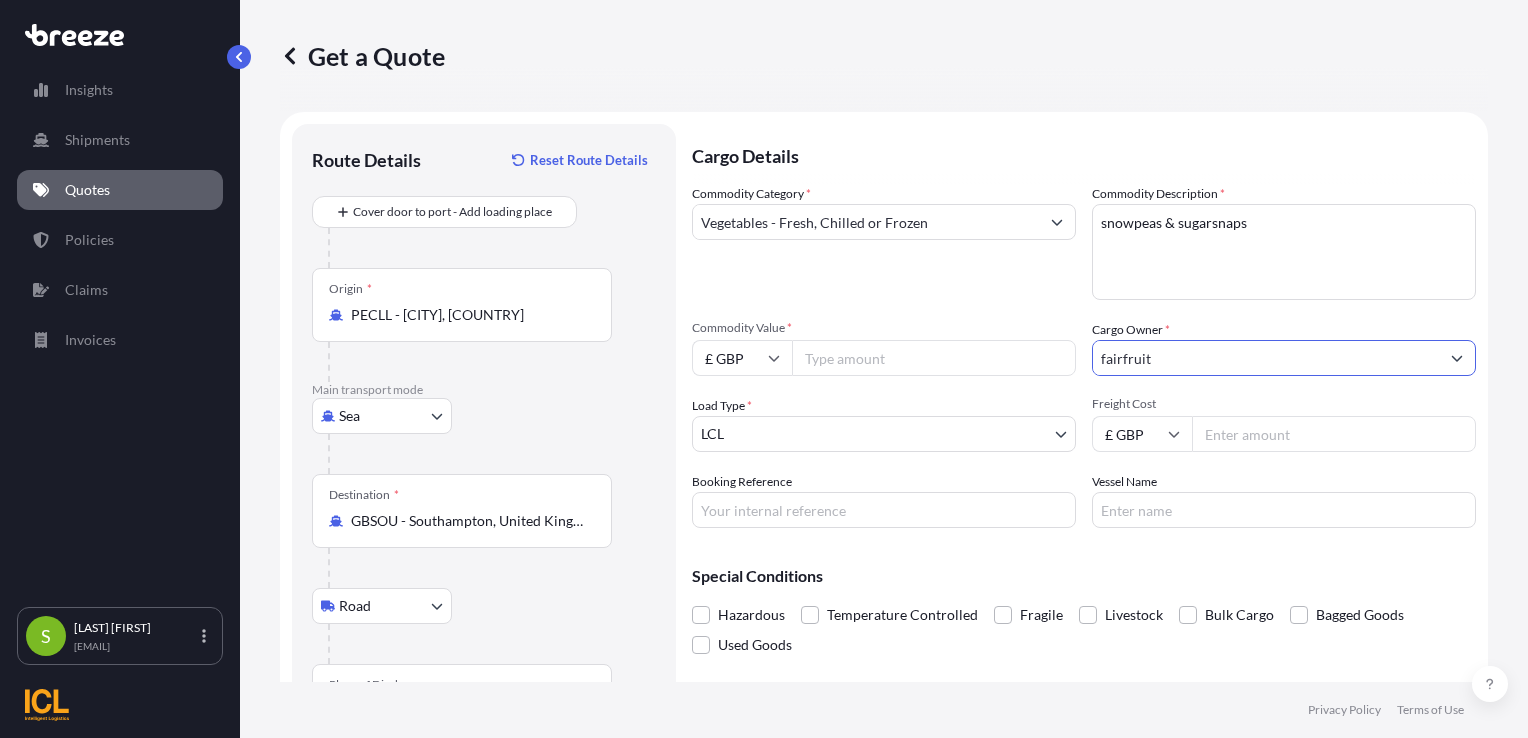 type on "fairfruit" 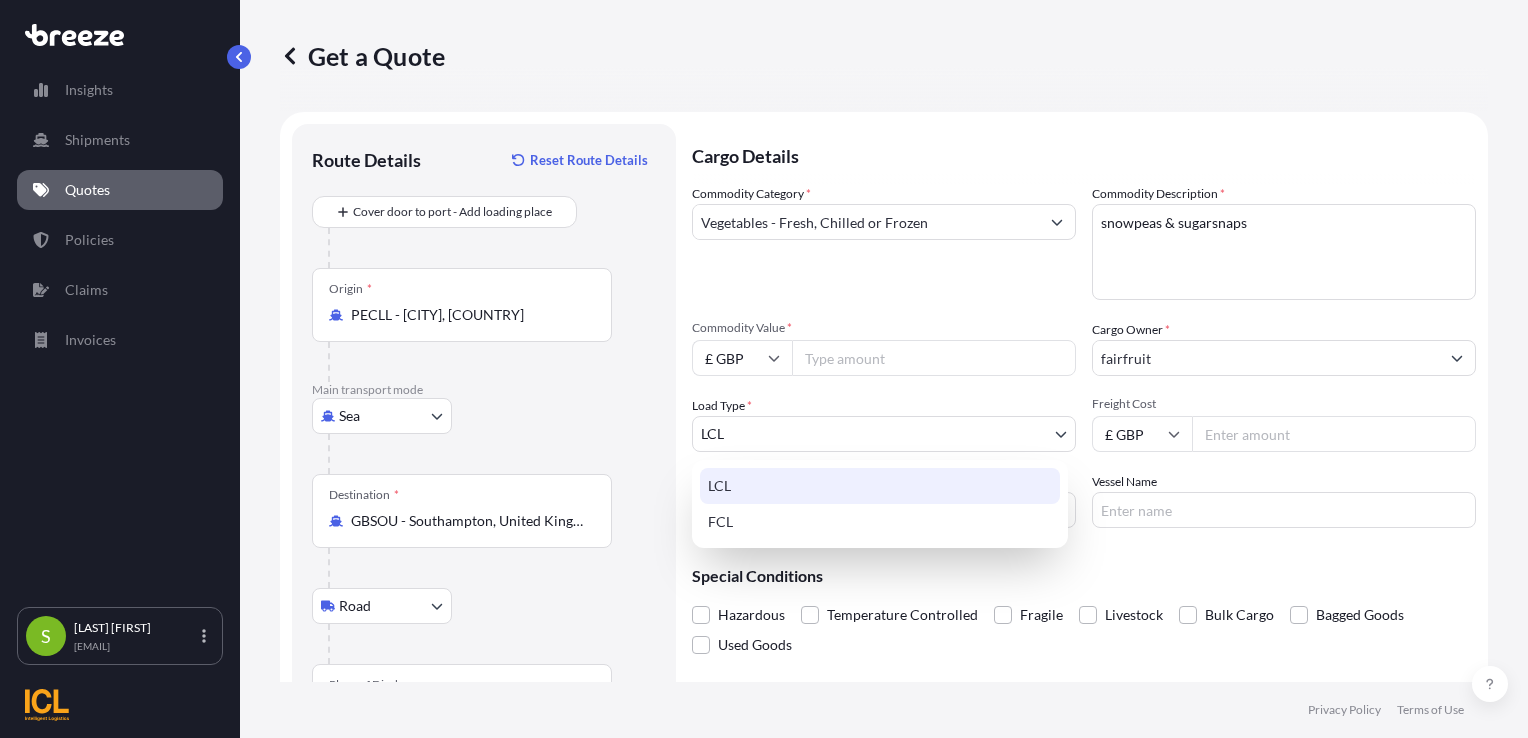 click on "4 options available.
Insights Shipments Quotes Policies Claims Invoices S [LAST]   [FIRST] [EMAIL] Get a Quote Route Details Reset Route Details   Cover door to port - Add loading place Place of loading Road Road Rail Origin * PECLL - [CITY], [COUNTRY] Main transport mode Sea Sea Air Road Rail Destination * GBSOU - [CITY], [COUNTRY] Road Road Rail Place of Discharge [AIRPORT_NAME] ([CODE]), [CITY], [COUNTRY] Cargo Details Commodity Category * Vegetables - Fresh, Chilled or Frozen Commodity Description * snowpeas & sugarsnaps Commodity Value   * £ GBP Cargo Owner * fairfruit Load Type * LCL LCL FCL Freight Cost   £ GBP Booking Reference Vessel Name Not sailed - requested quote Special Conditions Hazardous Temperature Controlled Fragile Livestock Bulk Cargo Bagged Goods Used Goods Get a Quote Privacy Policy Terms of Use
LCL FCL" at bounding box center [764, 369] 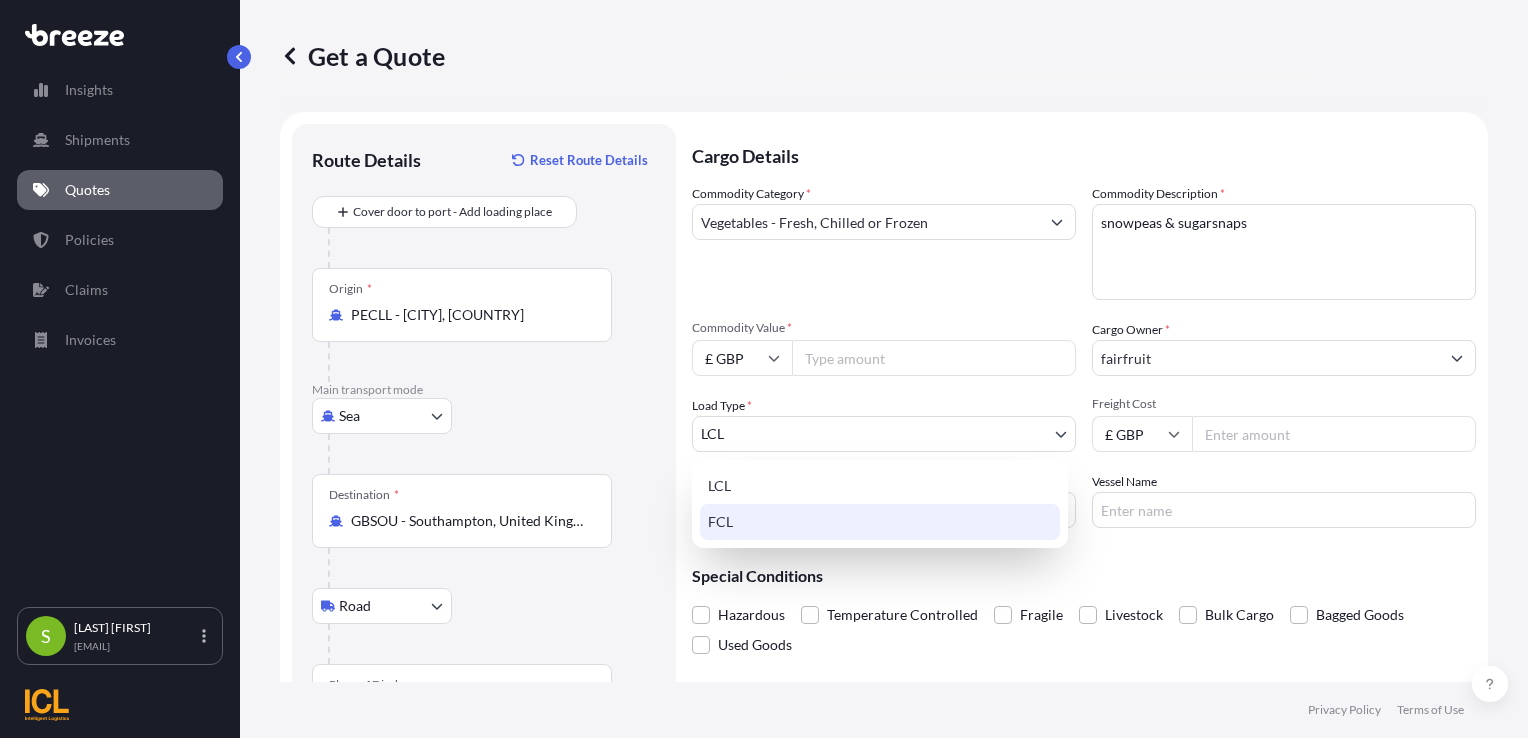 click on "FCL" at bounding box center [880, 522] 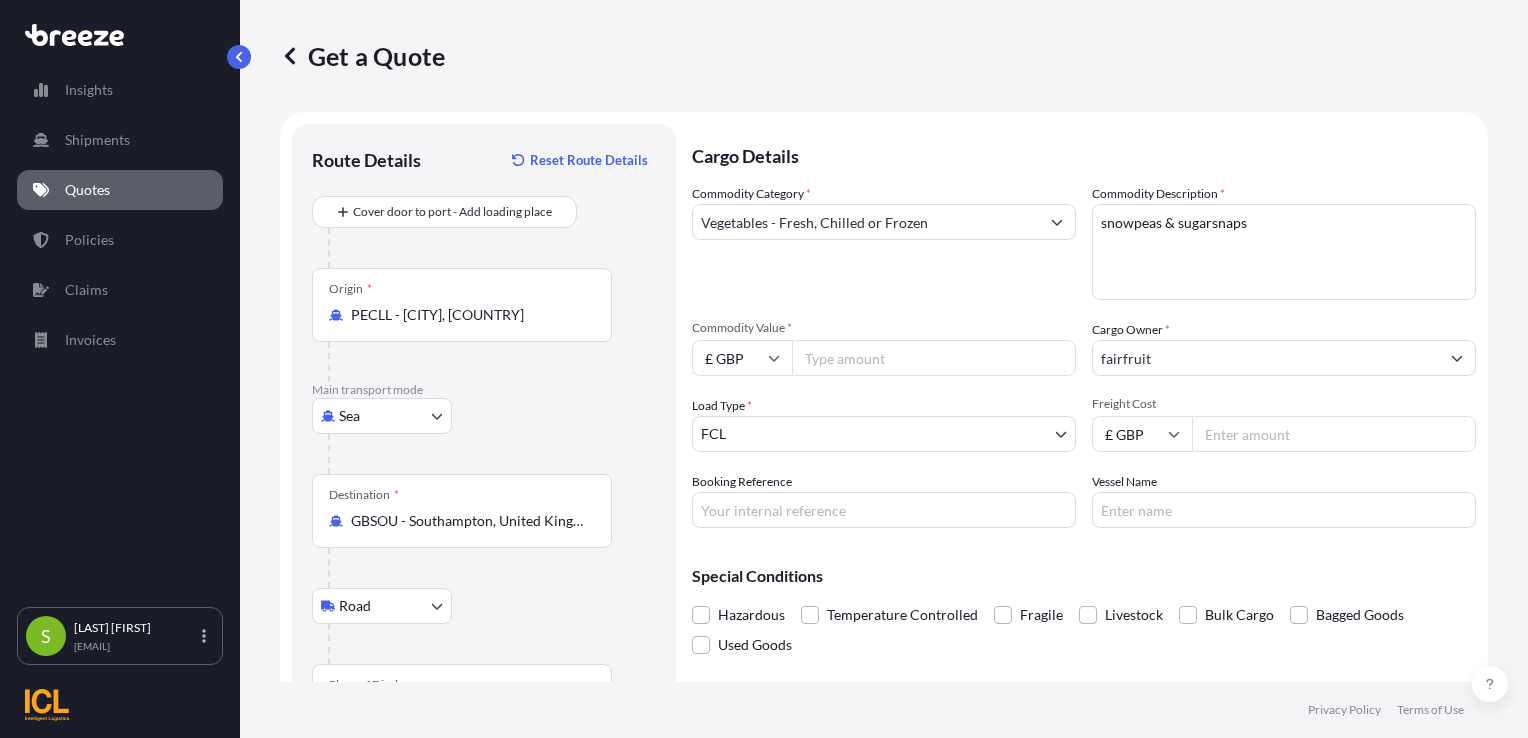 click on "Commodity Value   *" at bounding box center (934, 358) 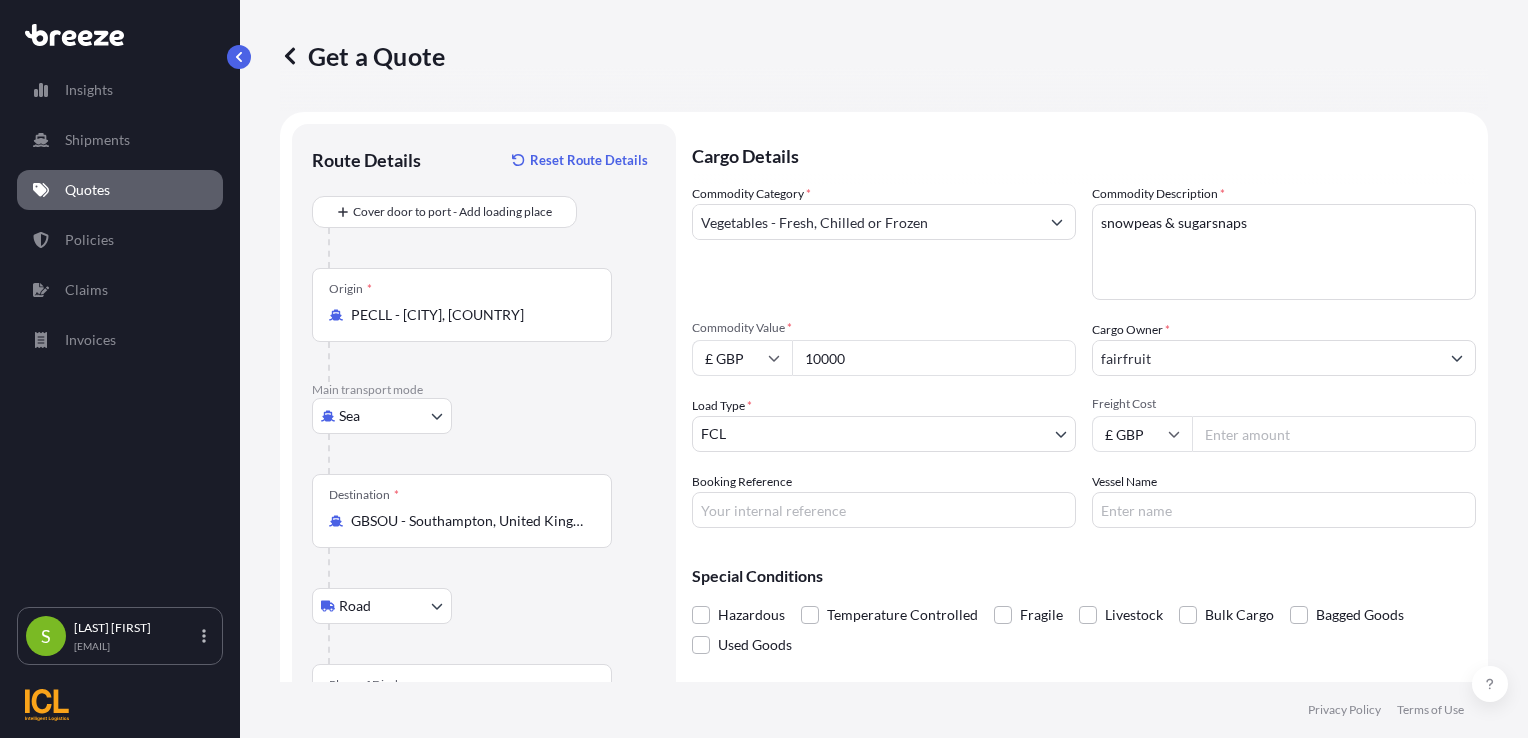 type on "10000" 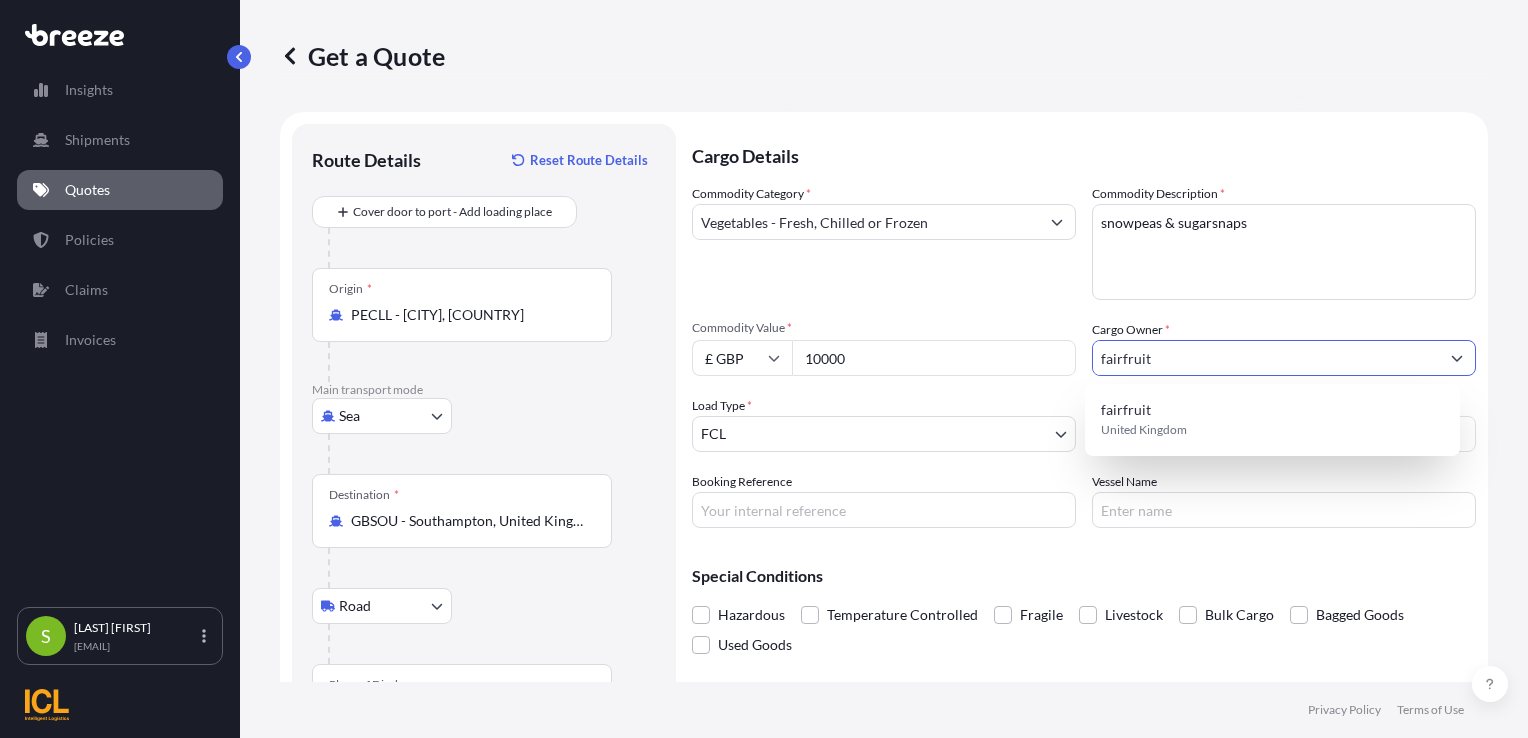 type 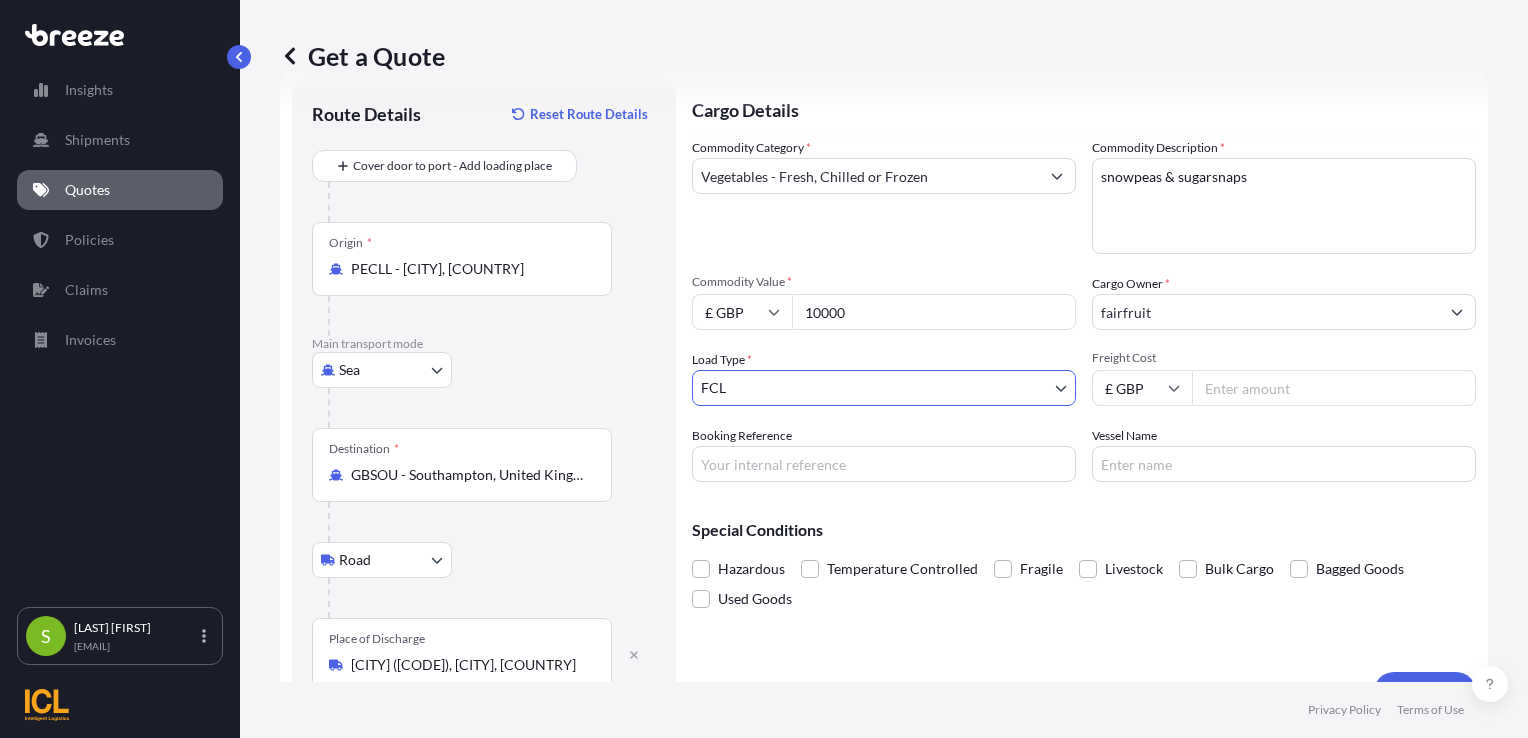 scroll, scrollTop: 86, scrollLeft: 0, axis: vertical 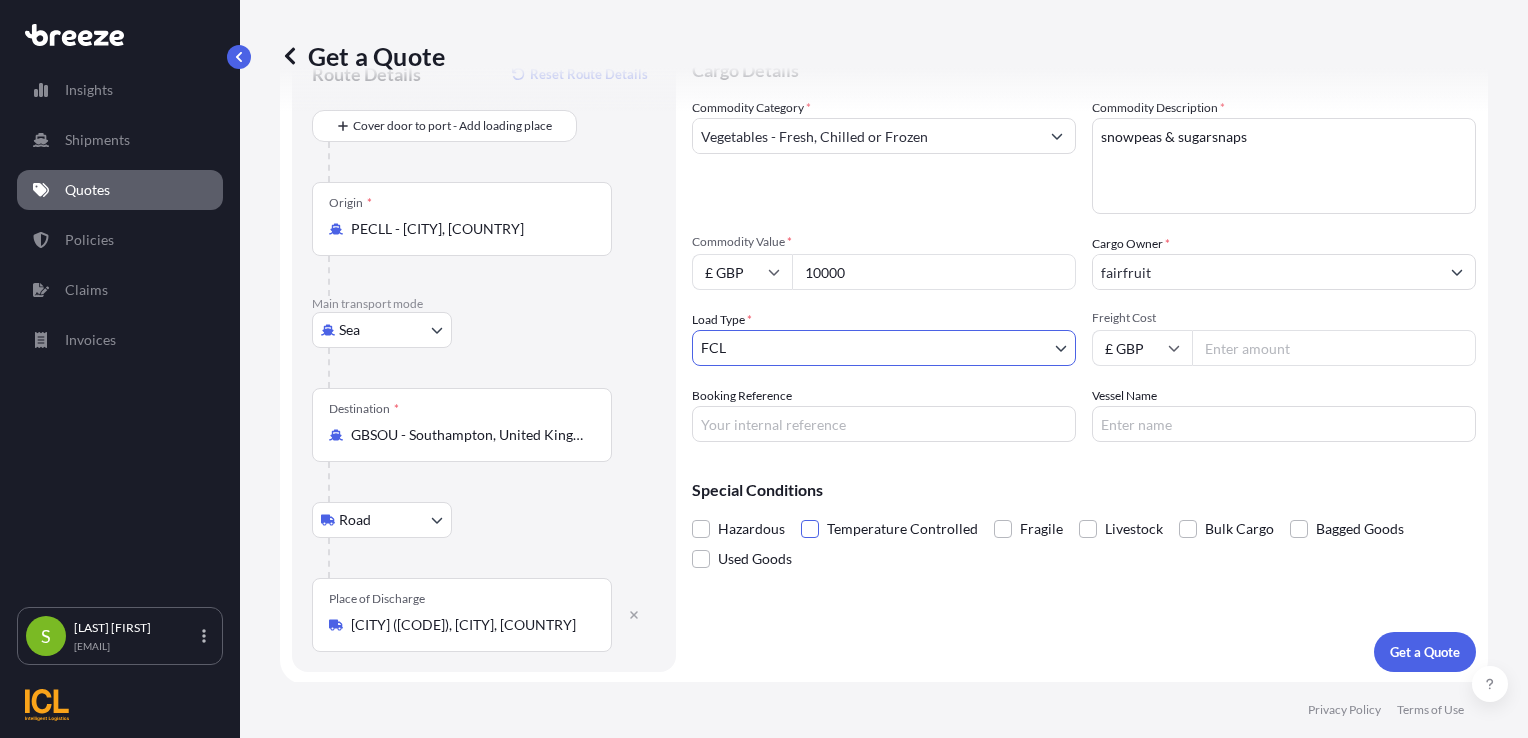 click at bounding box center (810, 529) 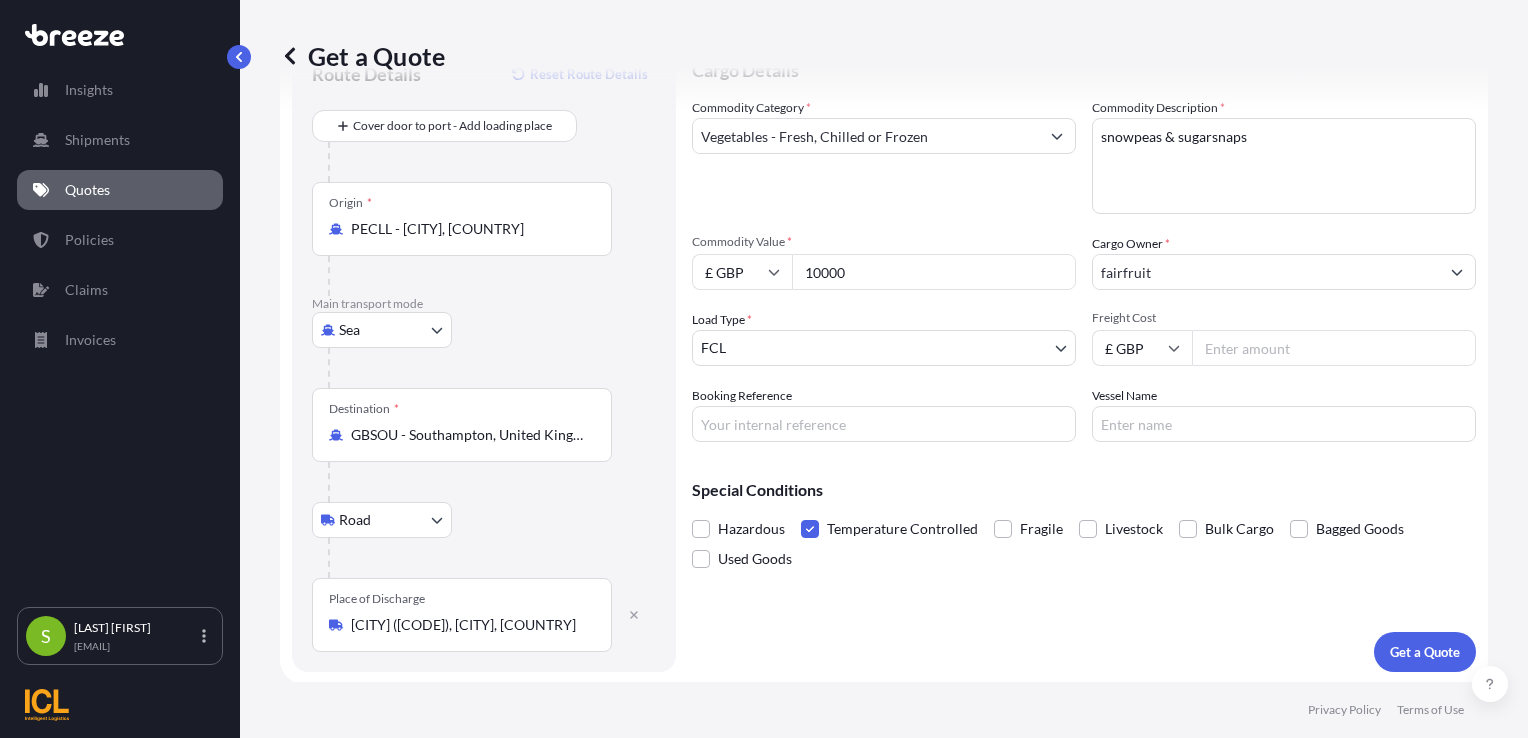 click on "Booking Reference" at bounding box center (884, 424) 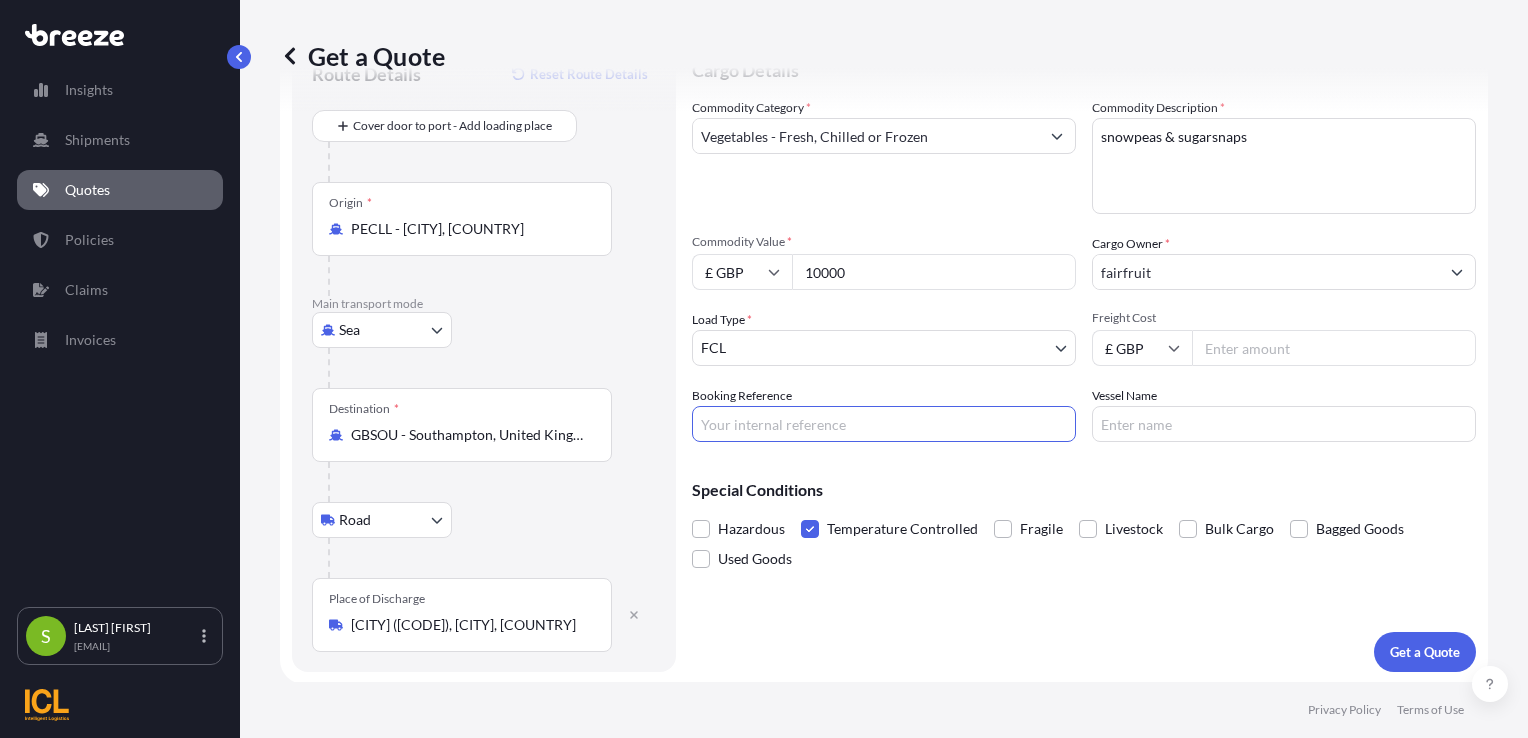 type on "Shaffaat Quote" 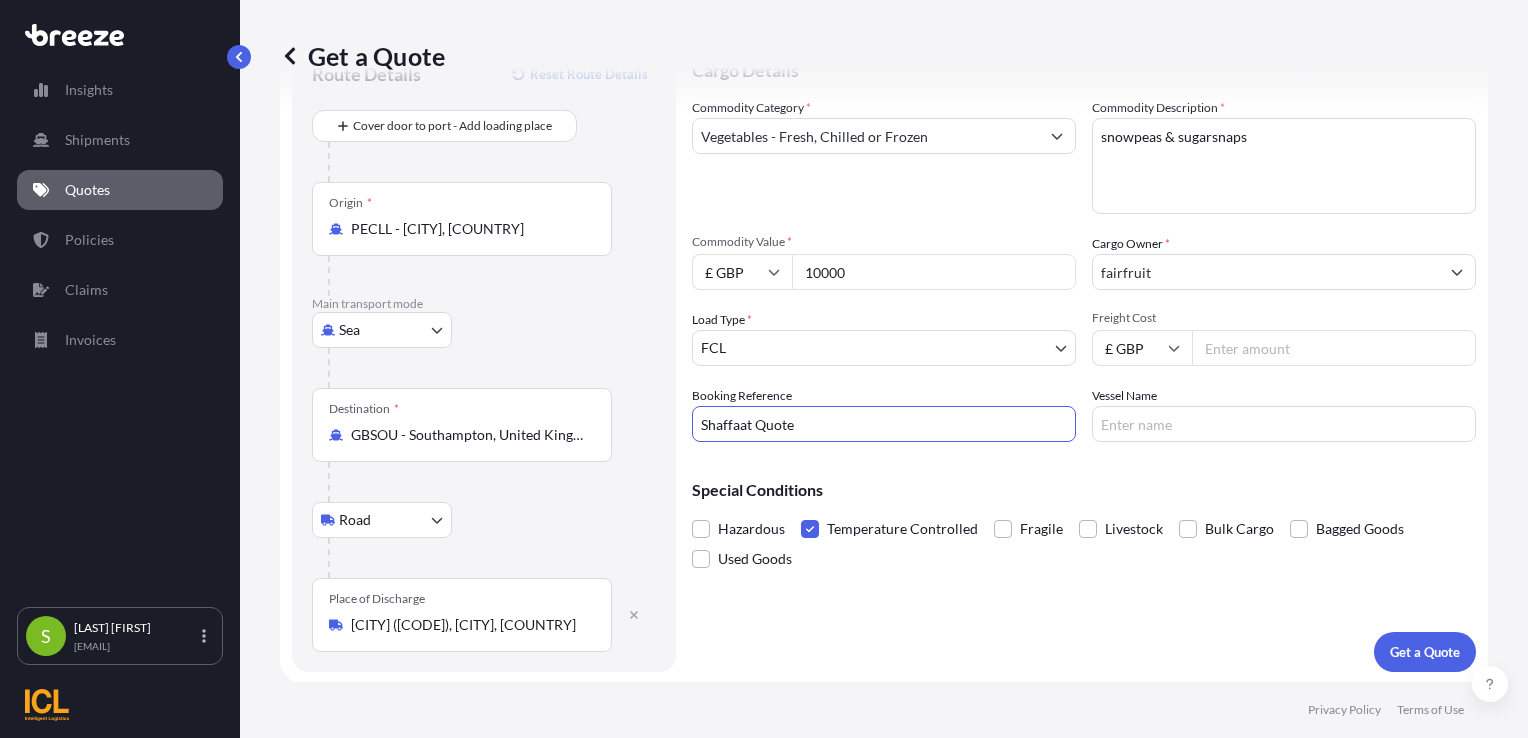 type on "[NUMBER]" 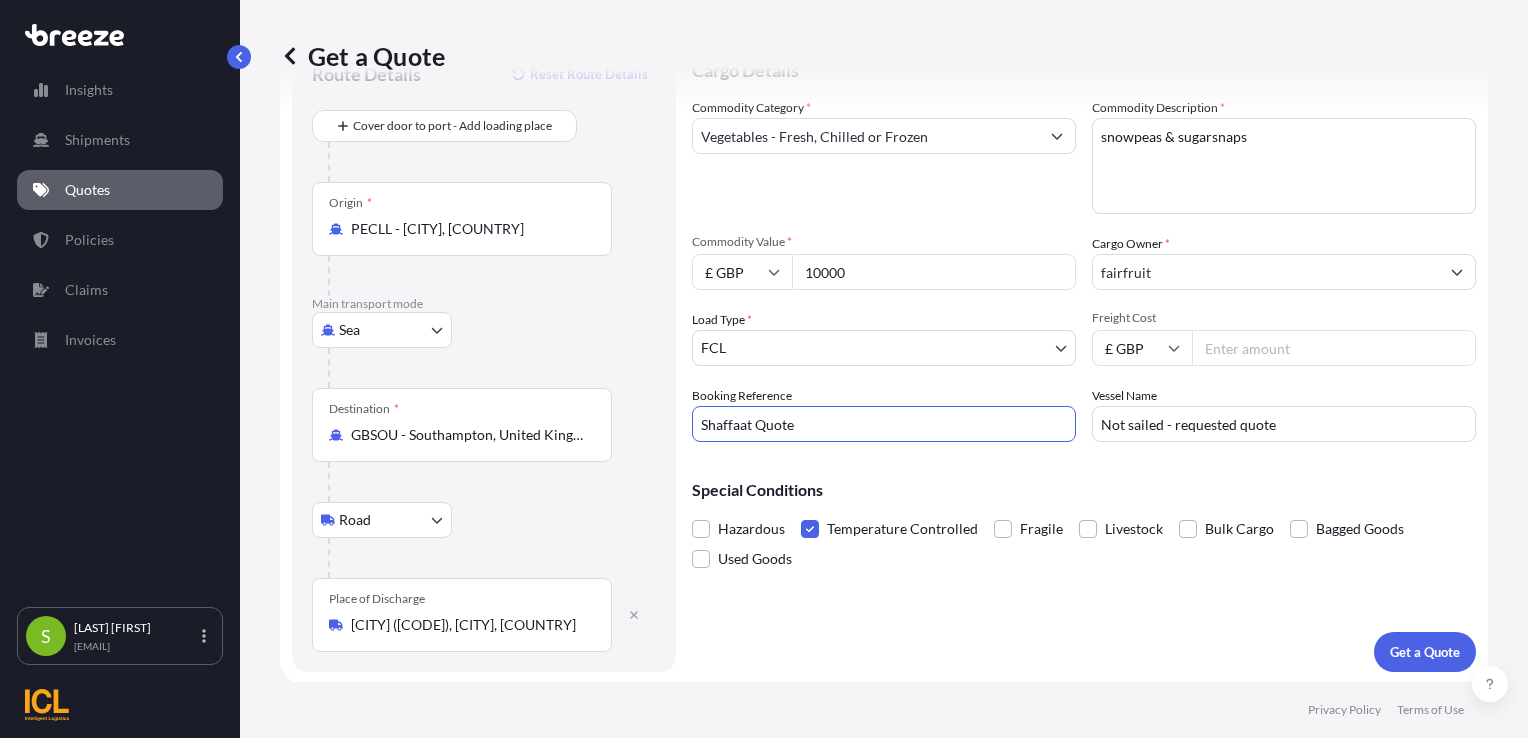 click on "Shaffaat Quote" at bounding box center (884, 424) 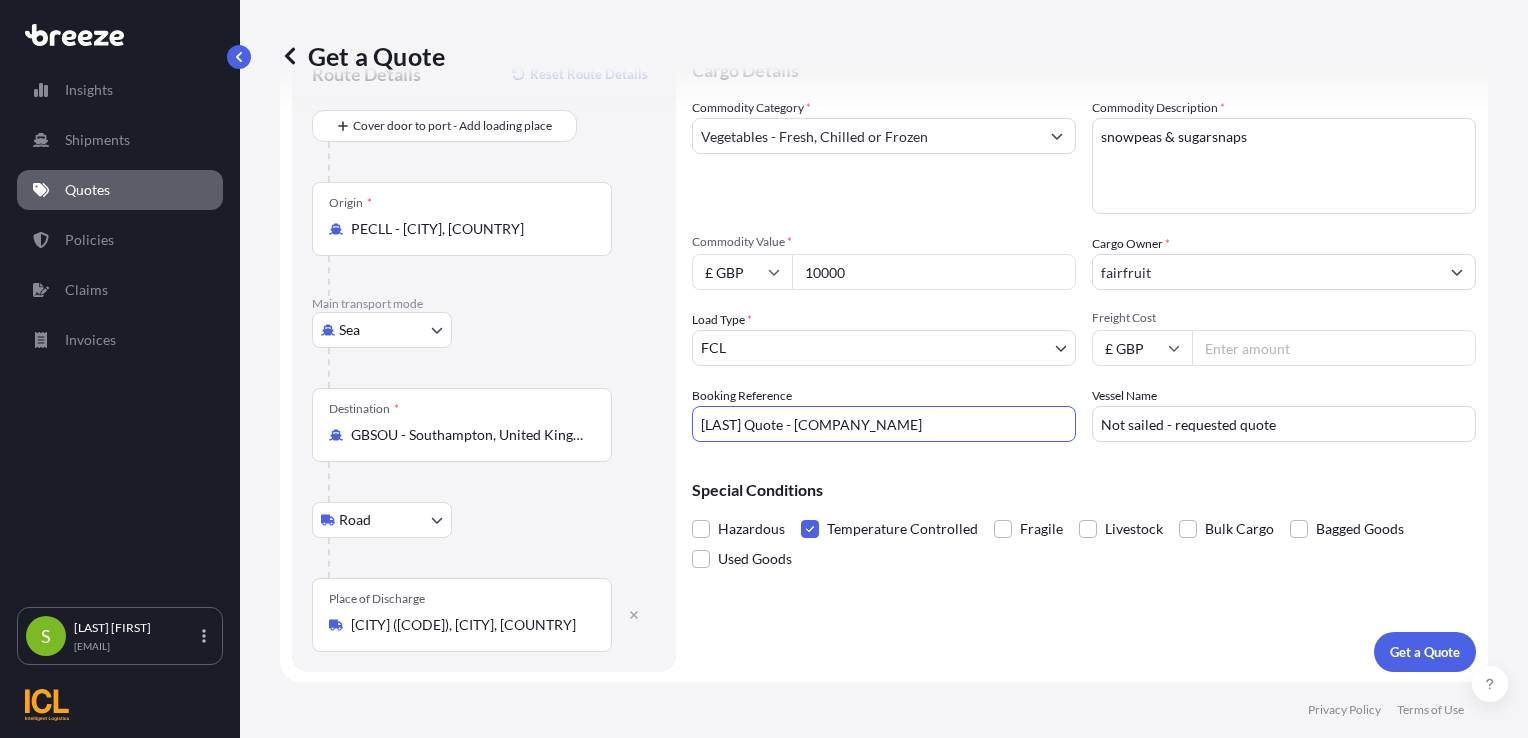 type on "[LAST] Quote - [COMPANY_NAME]" 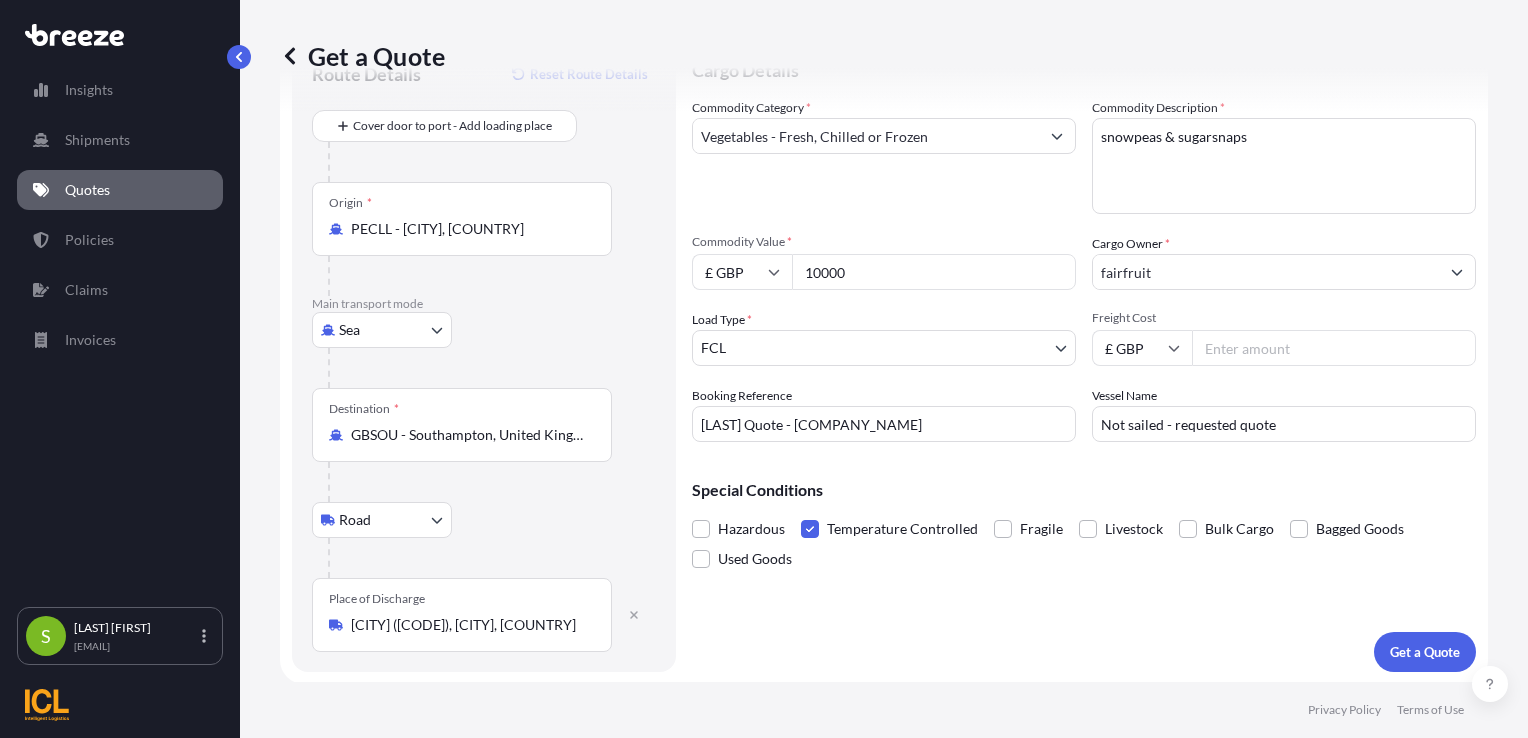 click on "10000" at bounding box center (934, 272) 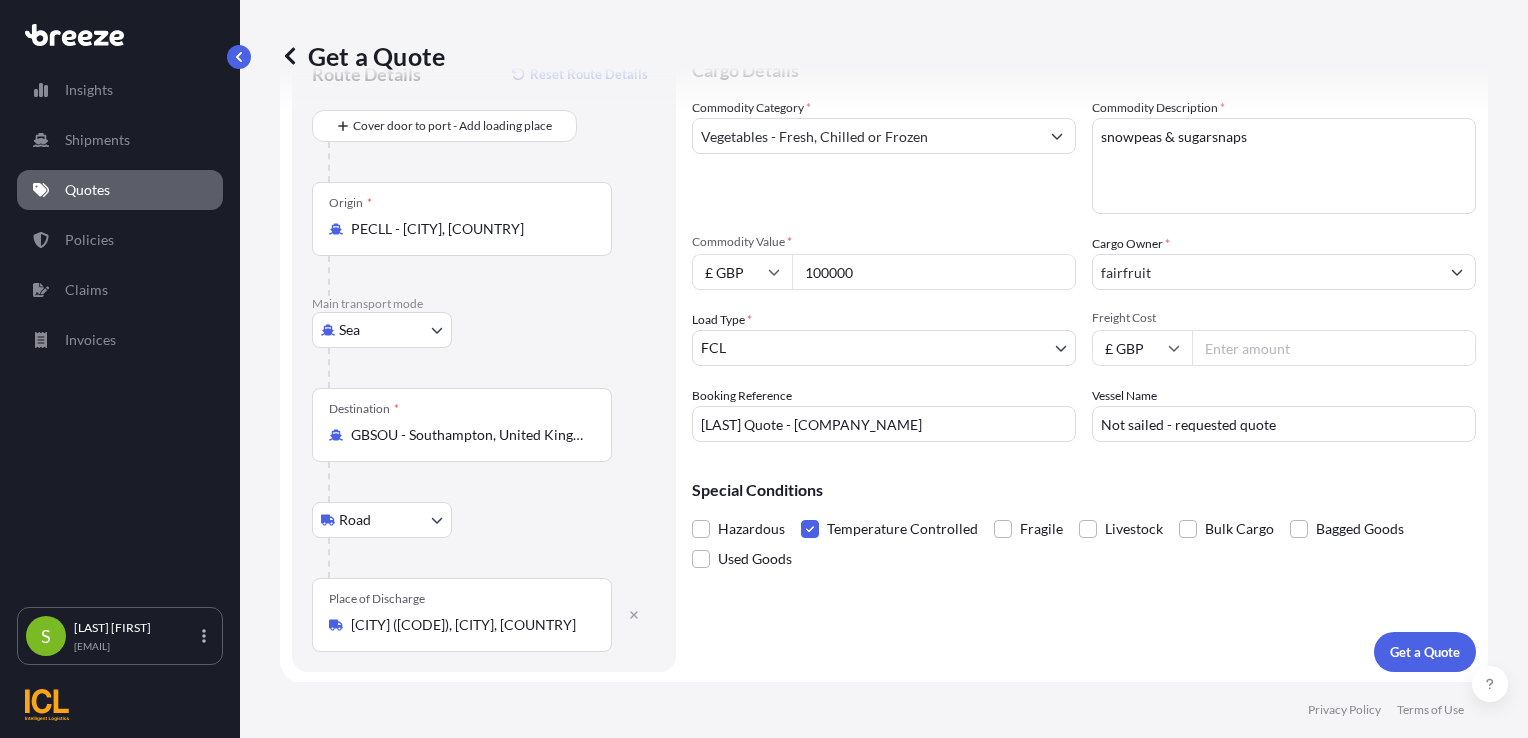 type on "100000" 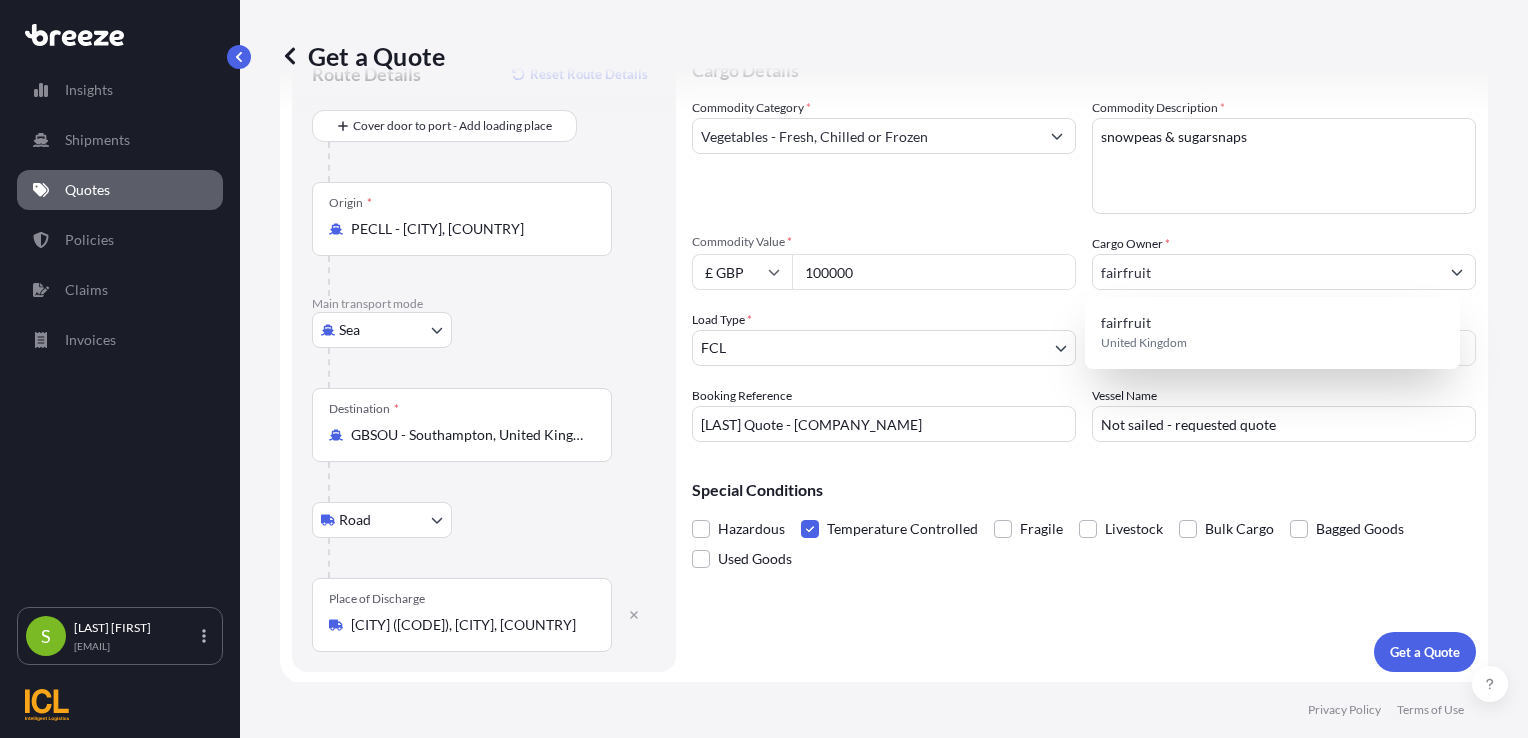 click on "Cargo Details Commodity Category * Vegetables - Fresh, Chilled or Frozen Commodity Description * snowpeas & sugarsnaps Commodity Value   * £ GBP [NUMBER] Cargo Owner * fairfruit Load Type * FCL LCL FCL Freight Cost   £ GBP [NUMBER] Booking Reference [LAST] Quote - [COMPANY_NAME] Vessel Name Not sailed - requested quote Special Conditions Hazardous Temperature Controlled Fragile Livestock Bulk Cargo Bagged Goods Used Goods Get a Quote" at bounding box center (1084, 355) 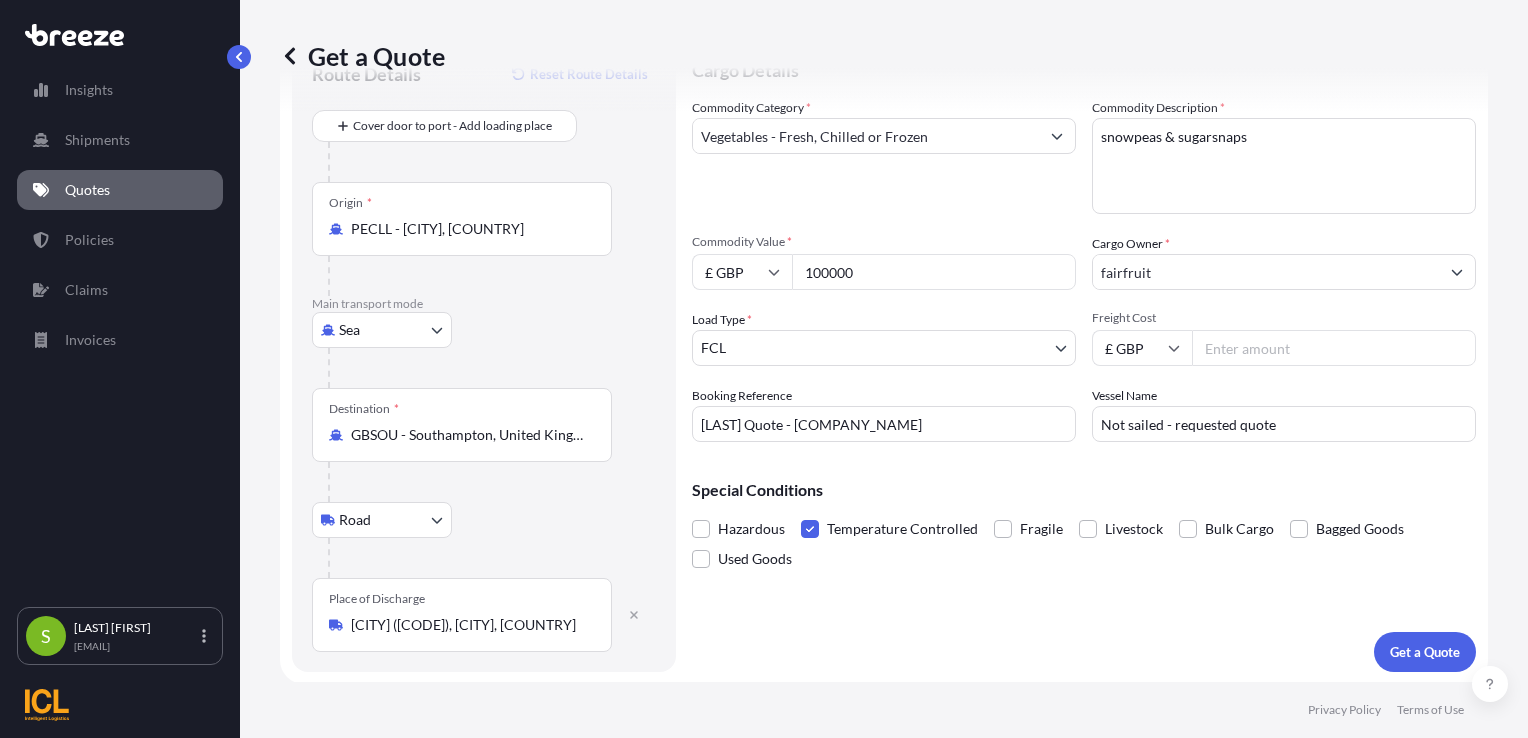 click 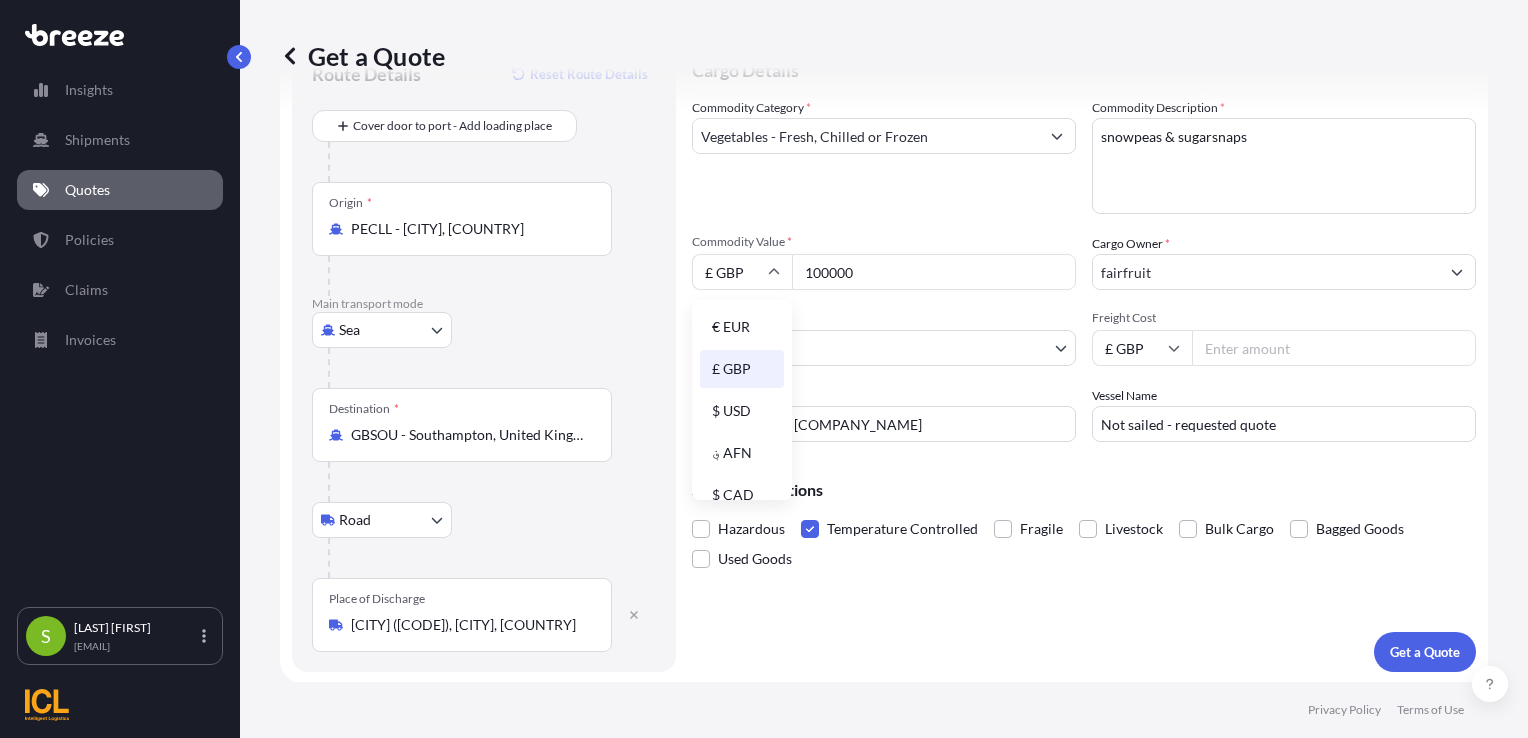 click on "$ USD" at bounding box center (742, 411) 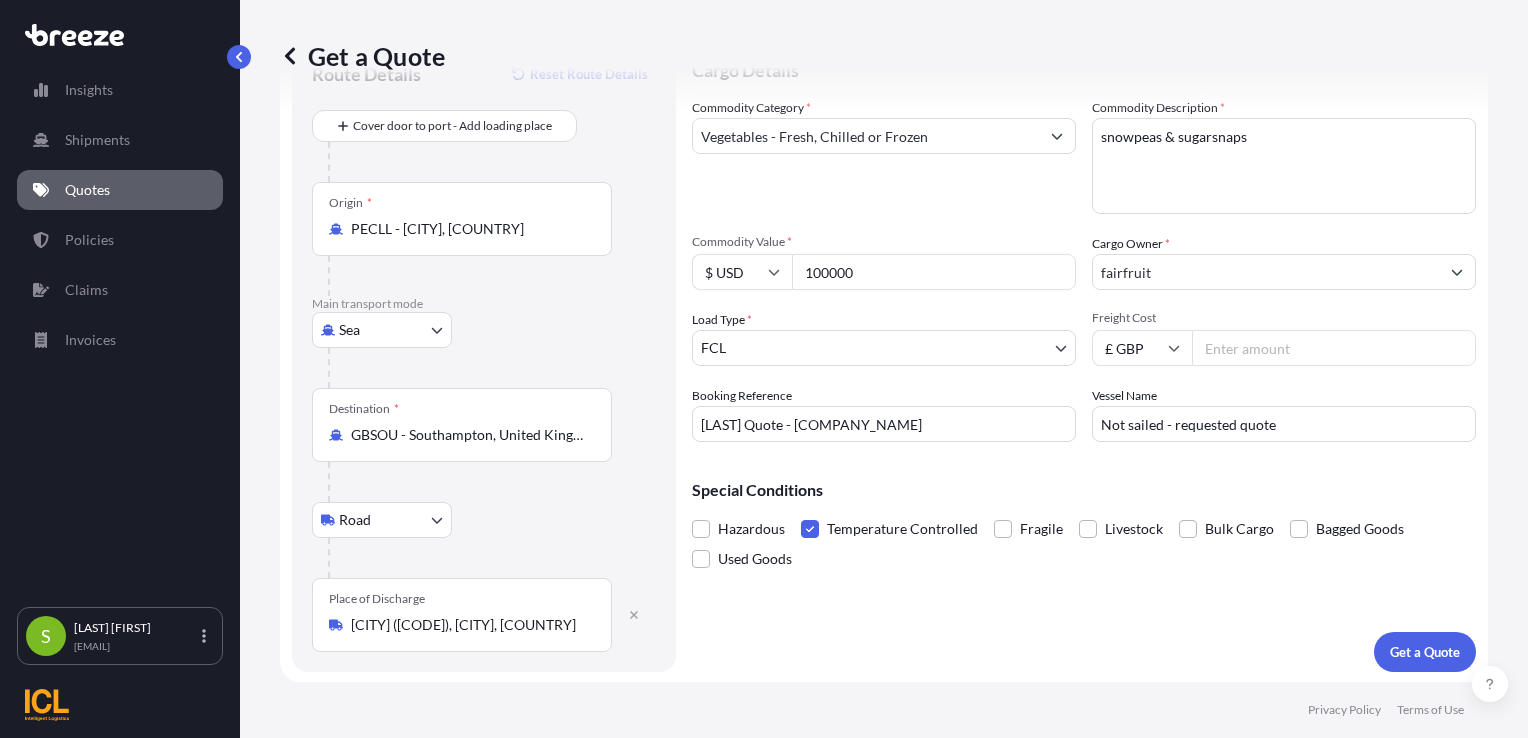 drag, startPoint x: 858, startPoint y: 266, endPoint x: 766, endPoint y: 262, distance: 92.086914 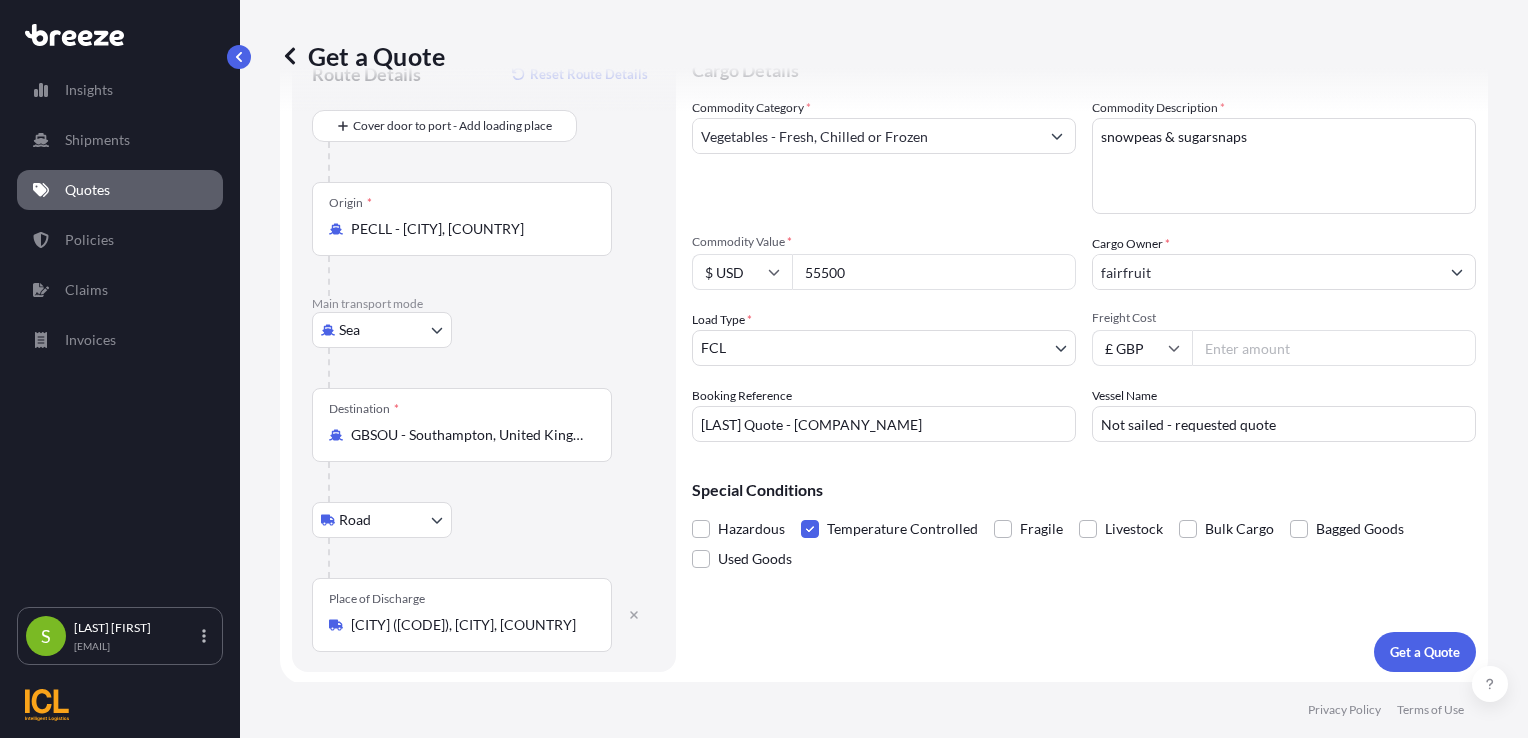 type on "55500" 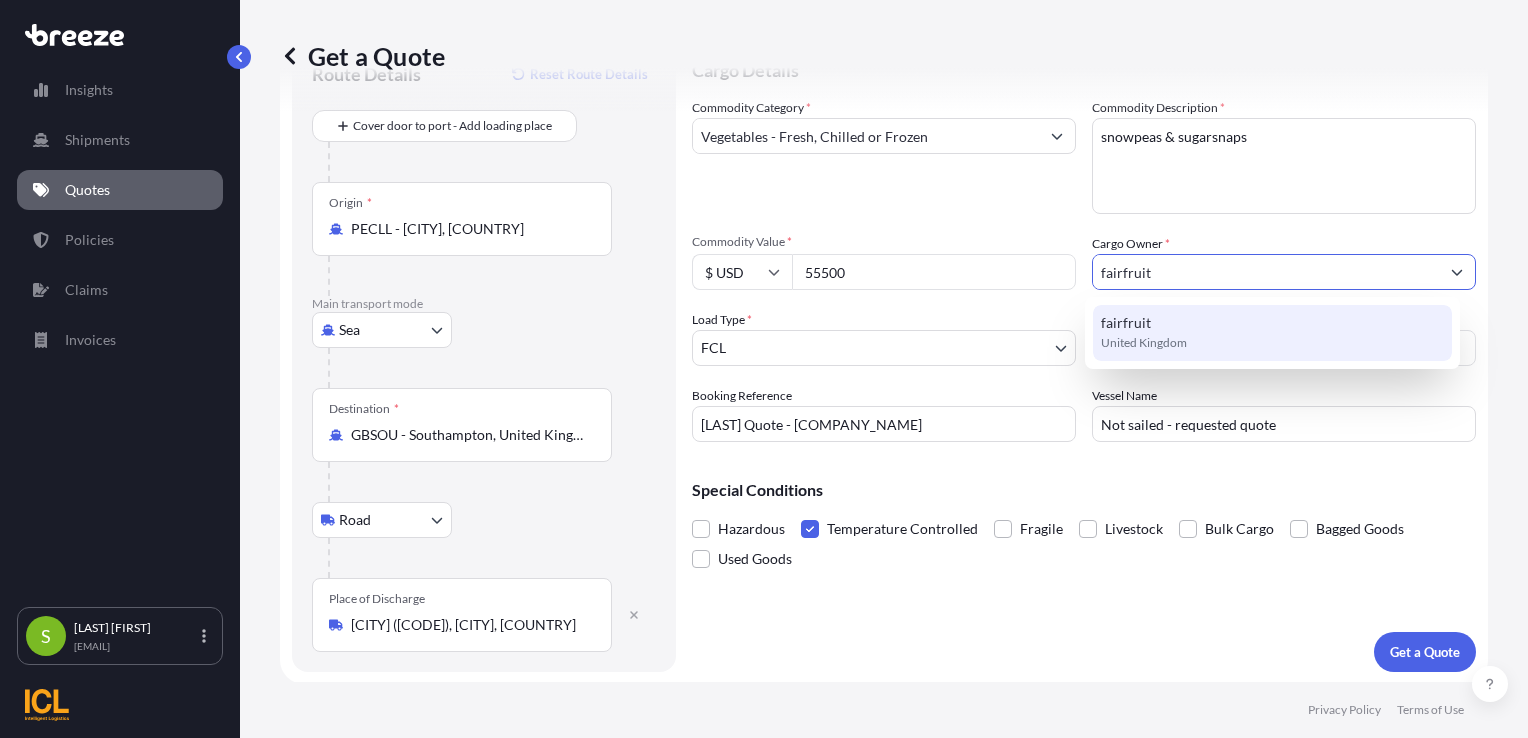 click on "[COMPANY_NAME] [COUNTRY]" at bounding box center (1272, 333) 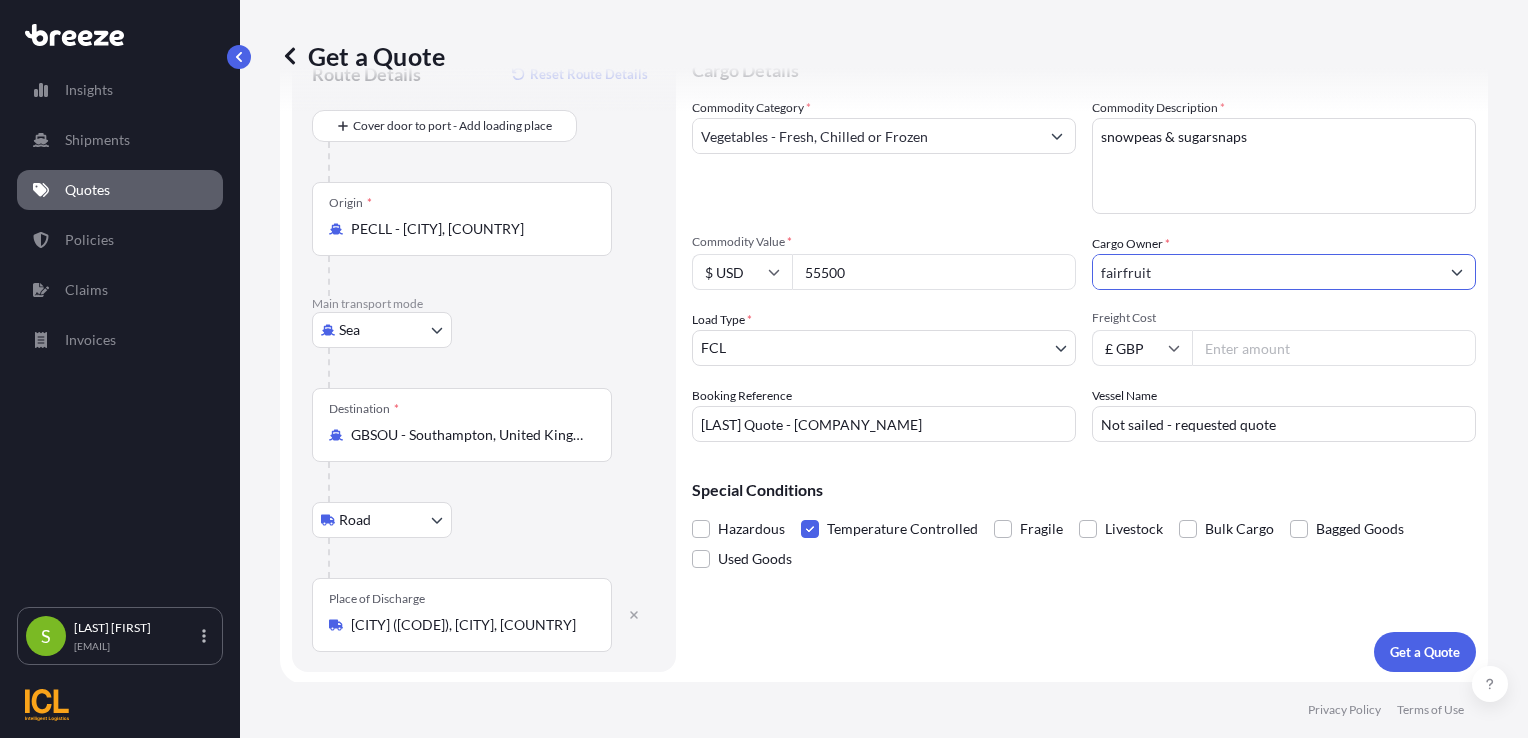 click on "[NUMBER]" at bounding box center (1334, 348) 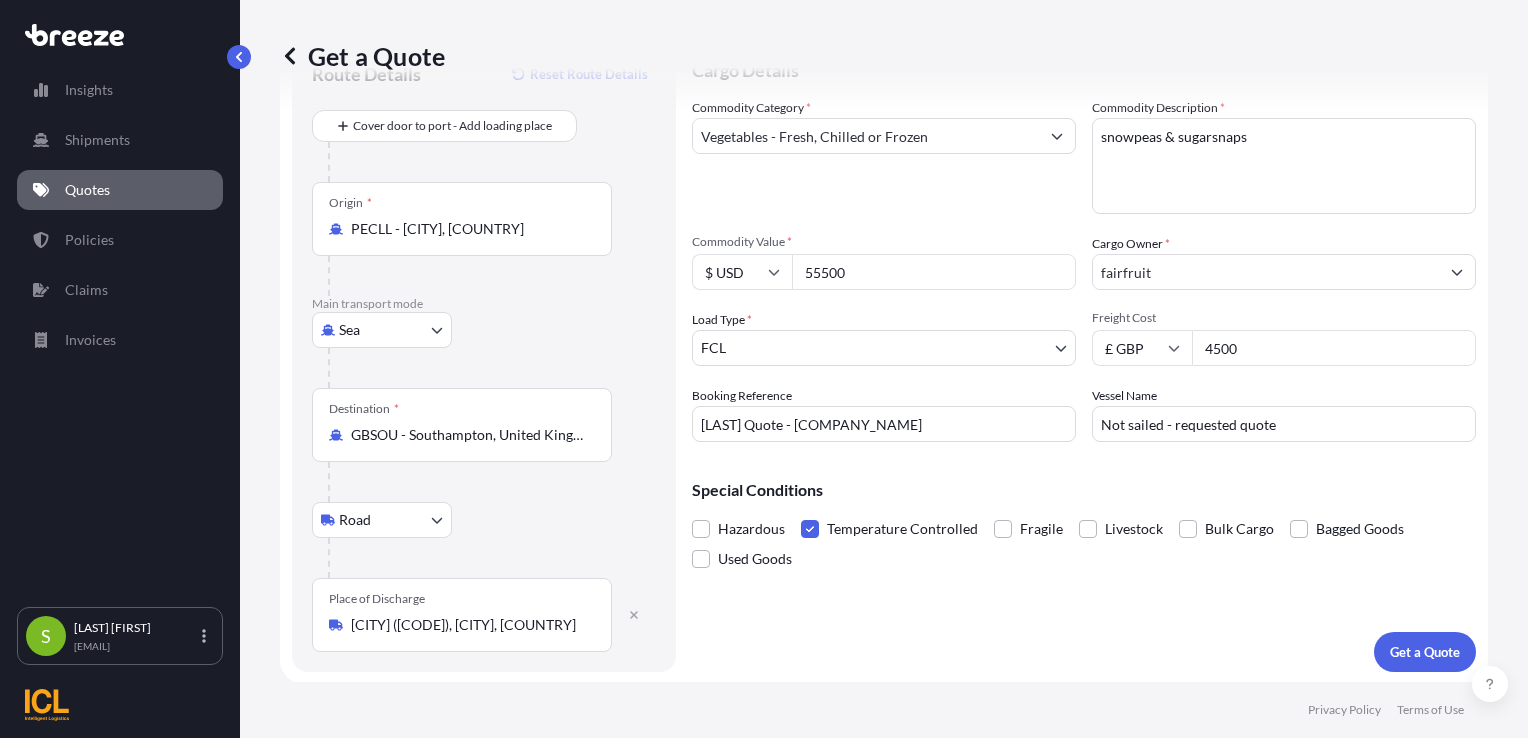 type on "4500" 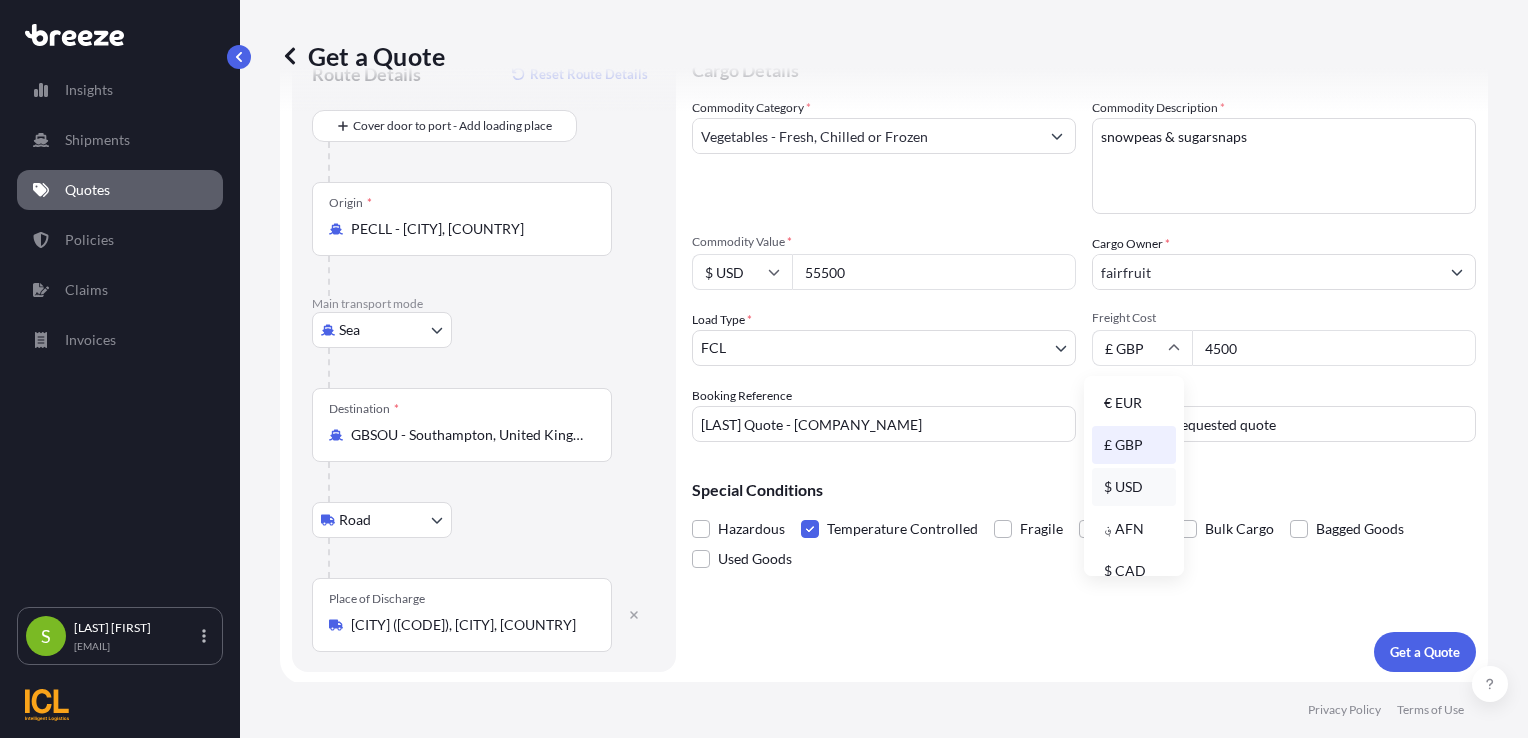 click on "$ USD" at bounding box center (1134, 487) 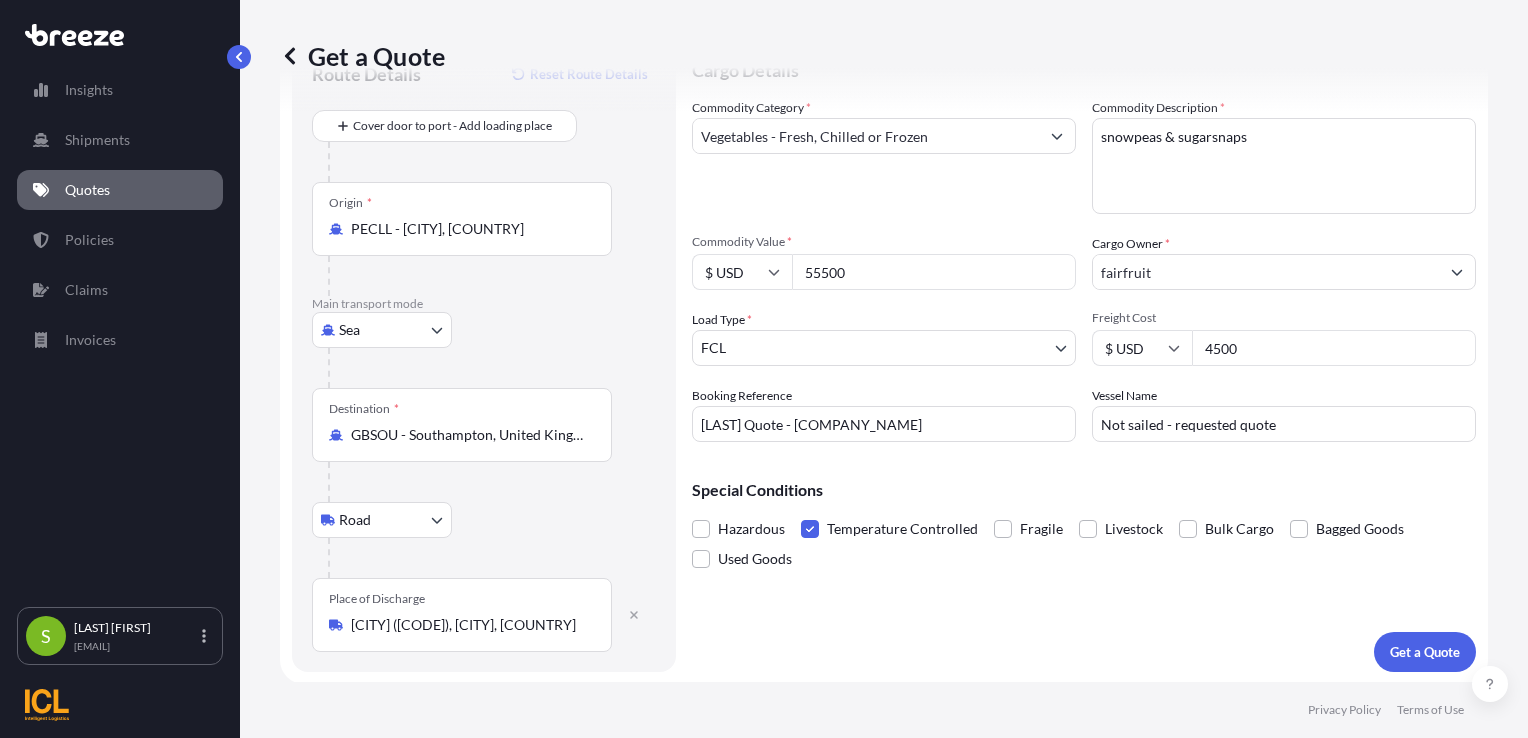 click on "Cargo Details Commodity Category * Vegetables - Fresh, Chilled or Frozen Commodity Description * snowpeas & sugarsnaps Commodity Value   * $ USD [NUMBER] Cargo Owner * fairfruit Load Type * FCL LCL FCL Freight Cost   $ USD [NUMBER] Booking Reference [LAST] Quote - [COMPANY_NAME] Vessel Name Not sailed - requested quote Special Conditions Hazardous Temperature Controlled Fragile Livestock Bulk Cargo Bagged Goods Used Goods Get a Quote" at bounding box center (1084, 355) 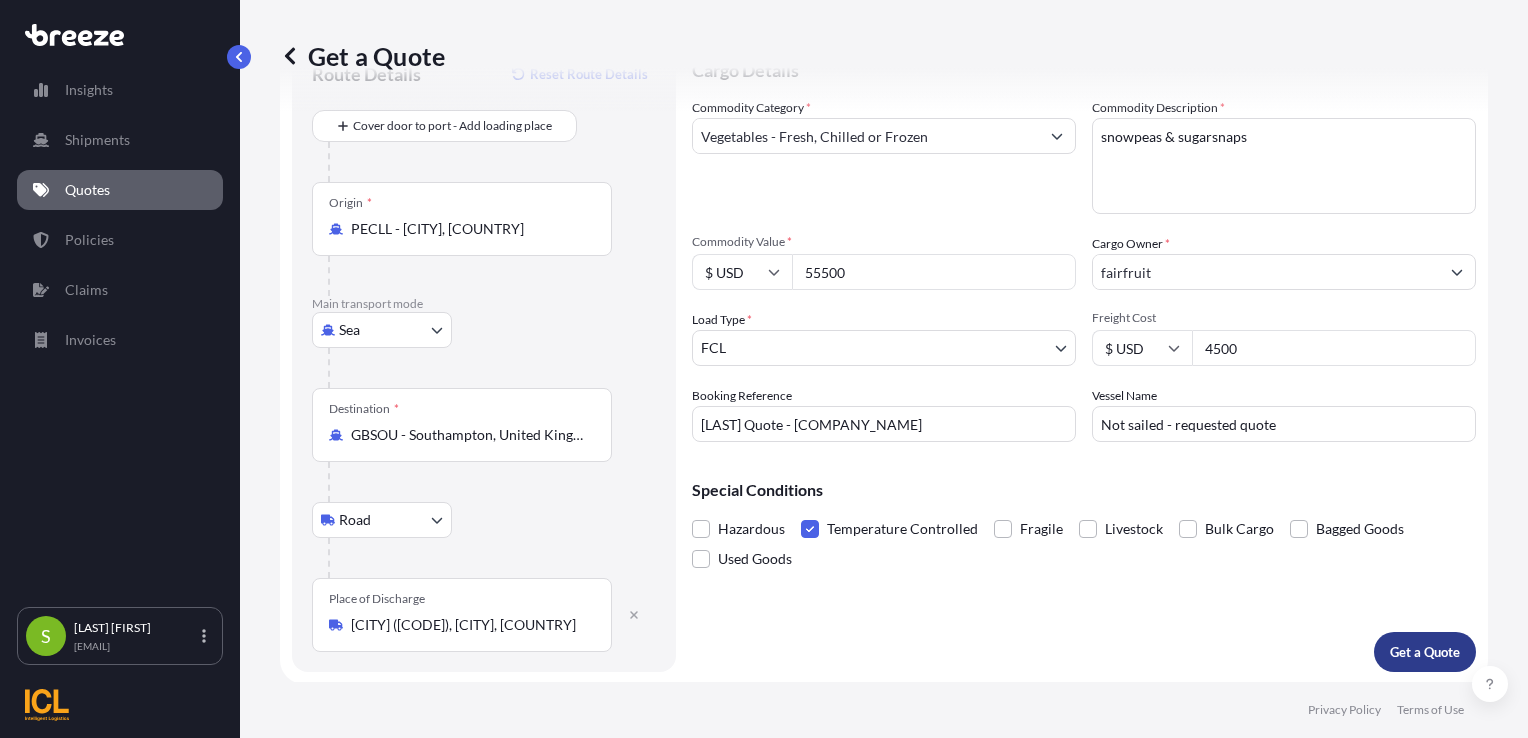 click on "Get a Quote" at bounding box center (1425, 652) 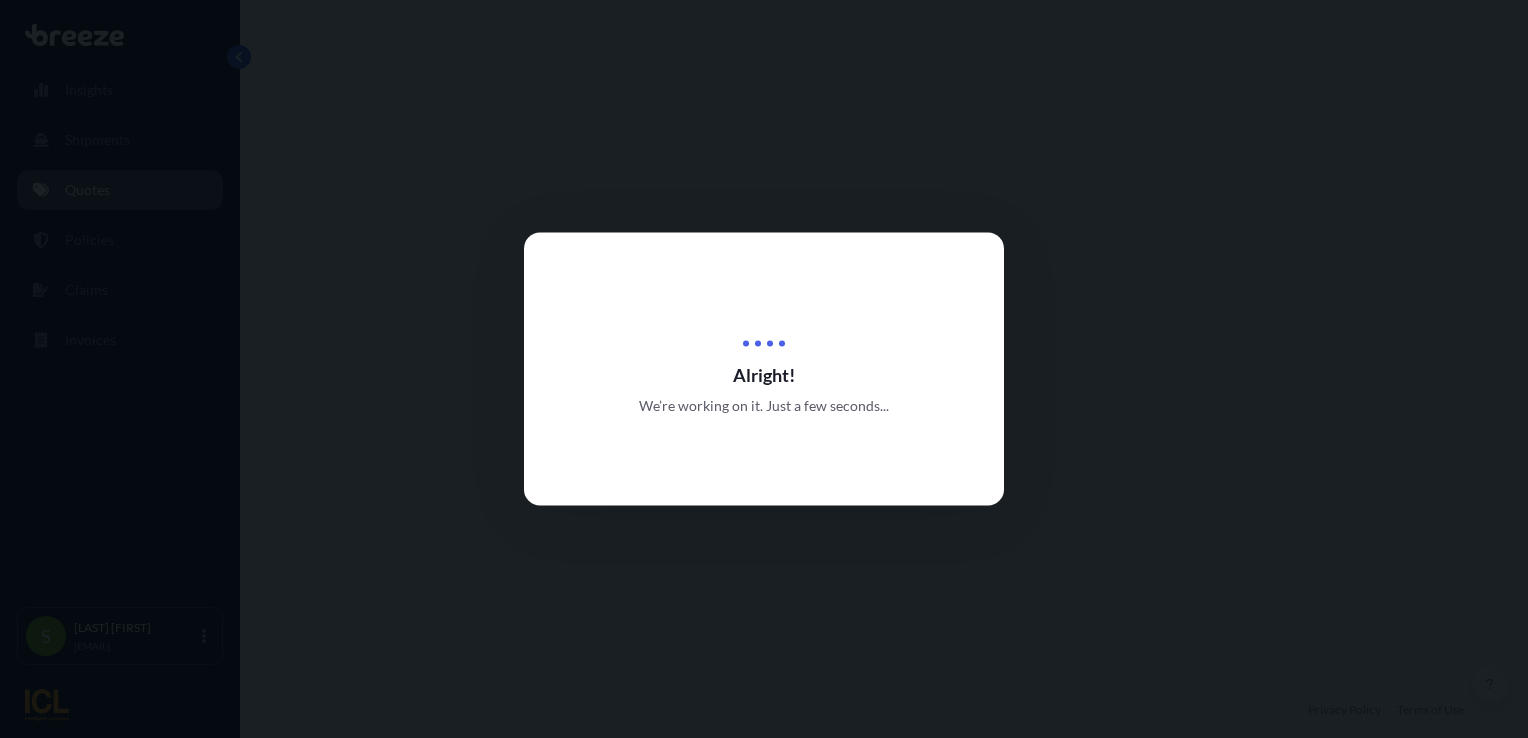 scroll, scrollTop: 0, scrollLeft: 0, axis: both 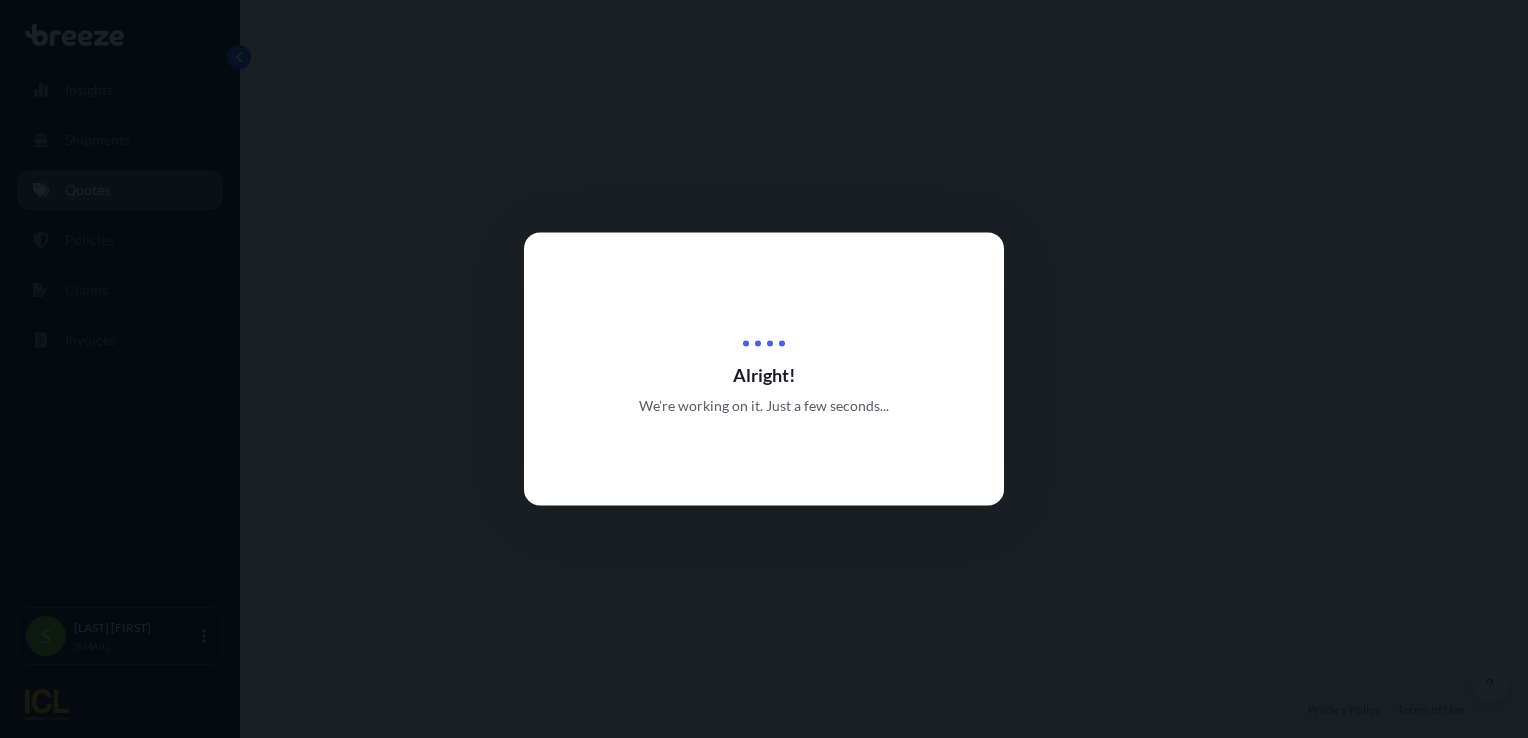 select on "Sea" 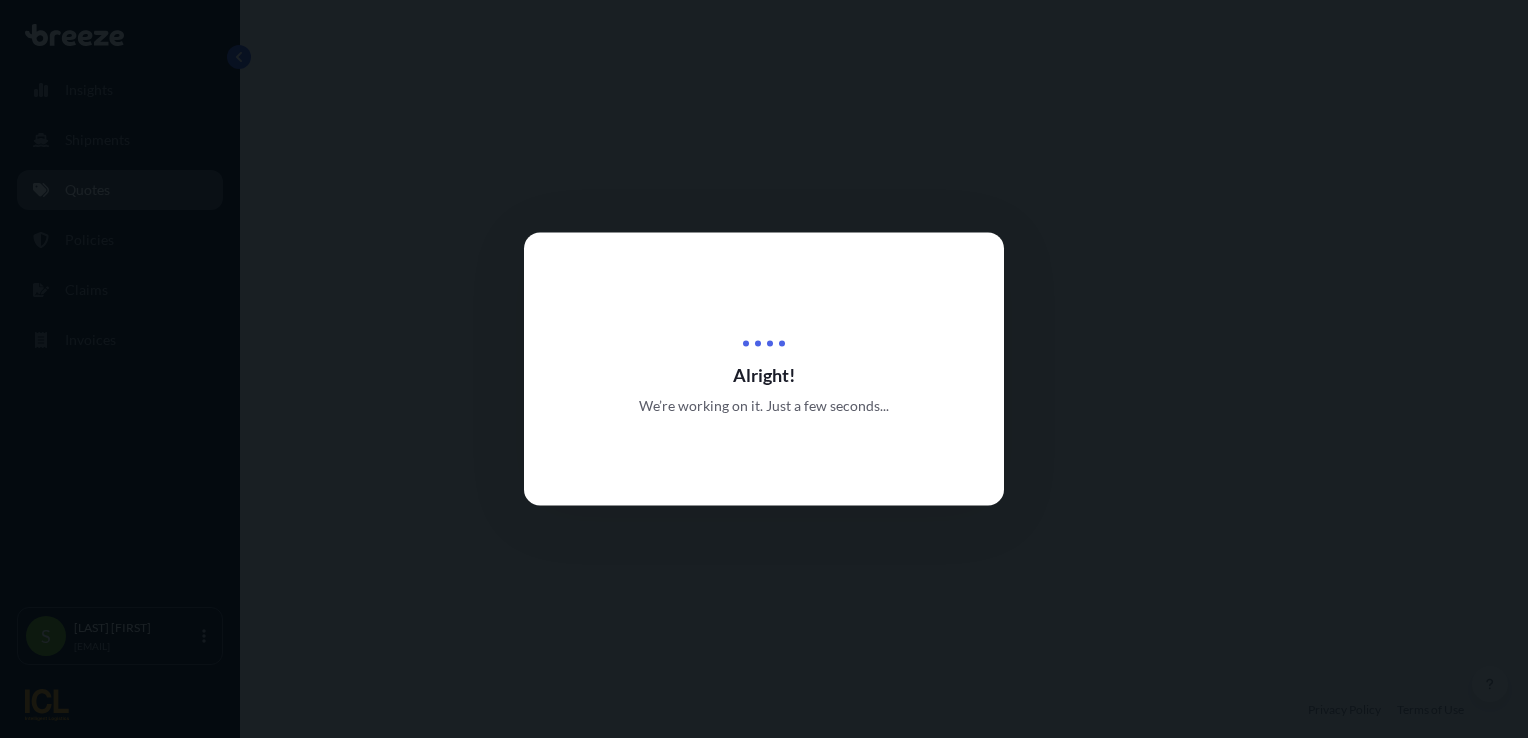 select on "Road" 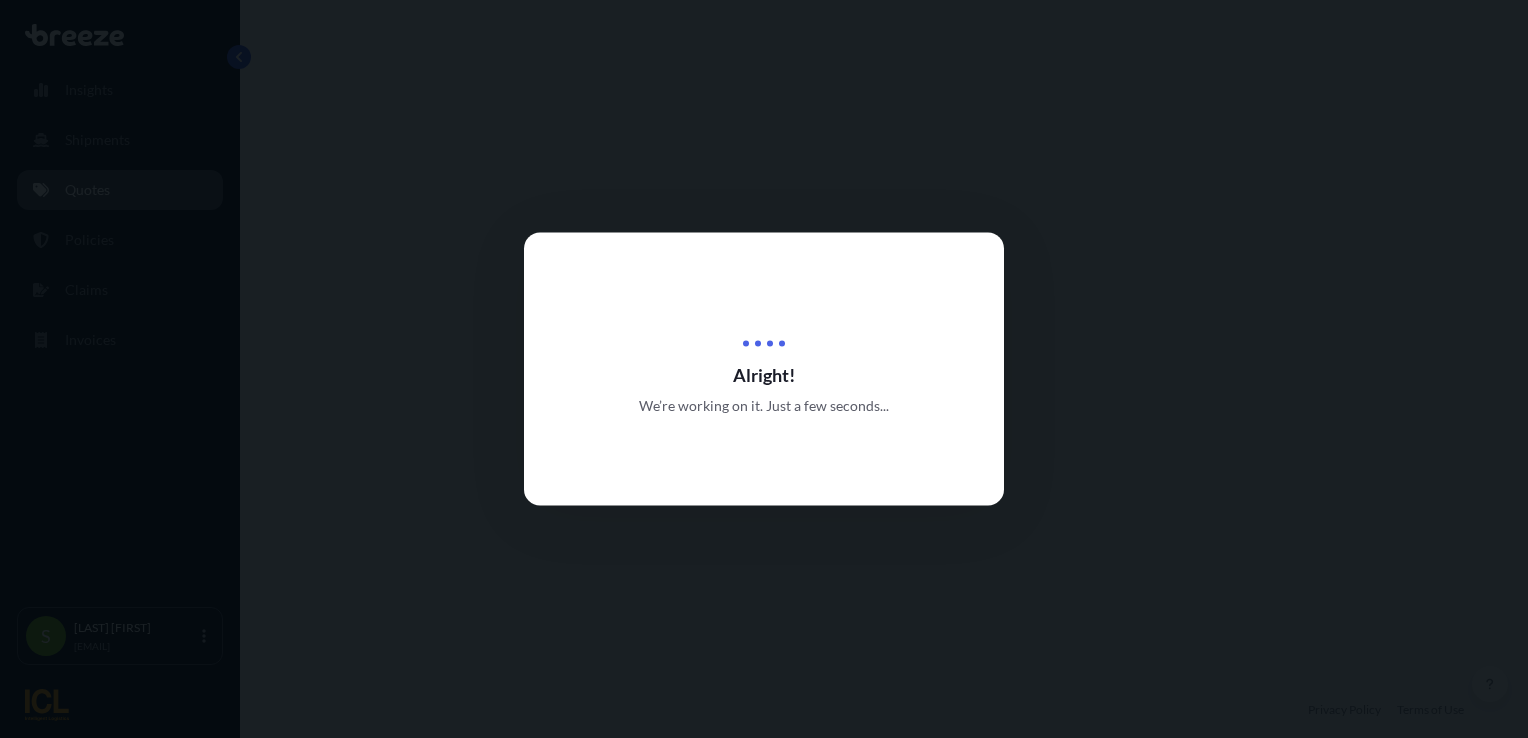 select on "2" 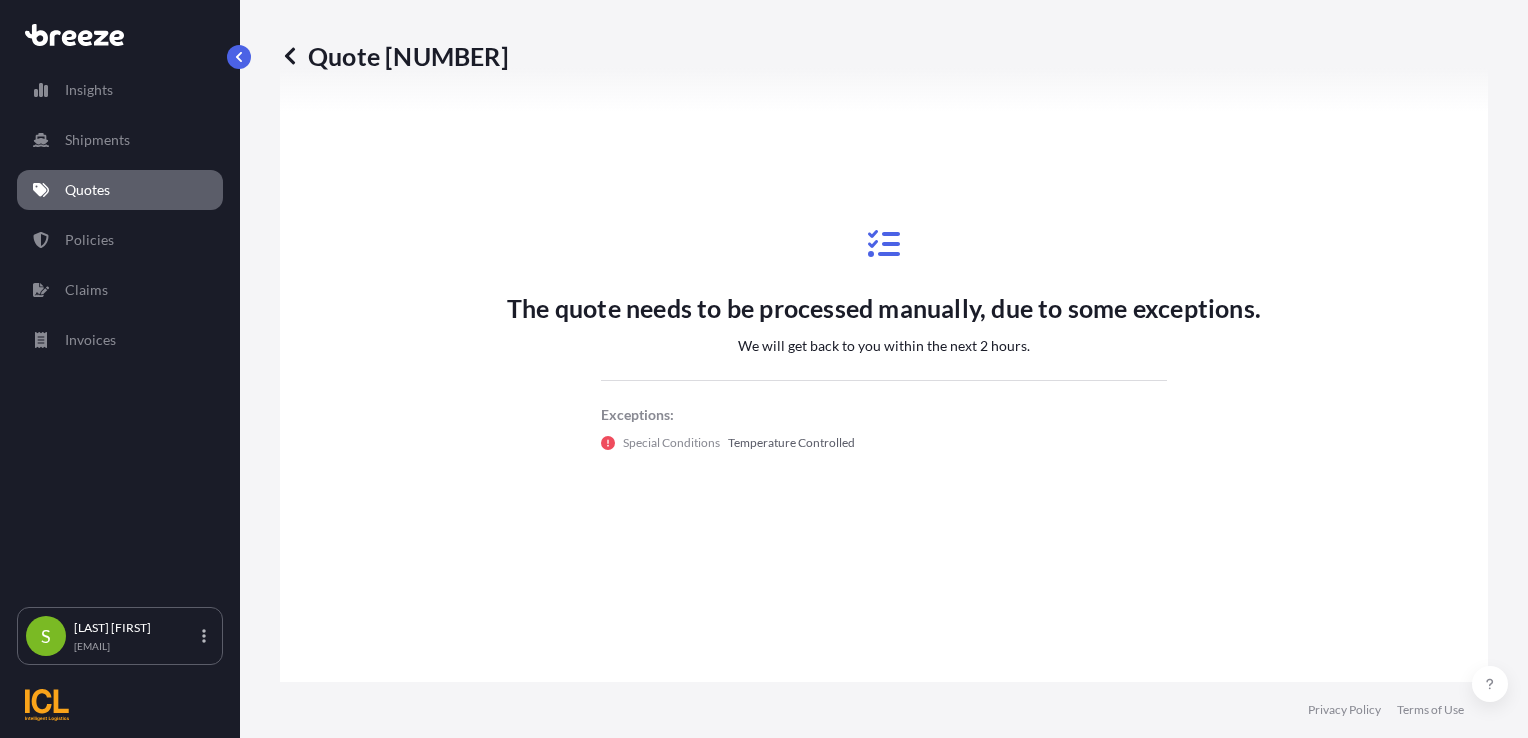 scroll, scrollTop: 980, scrollLeft: 0, axis: vertical 